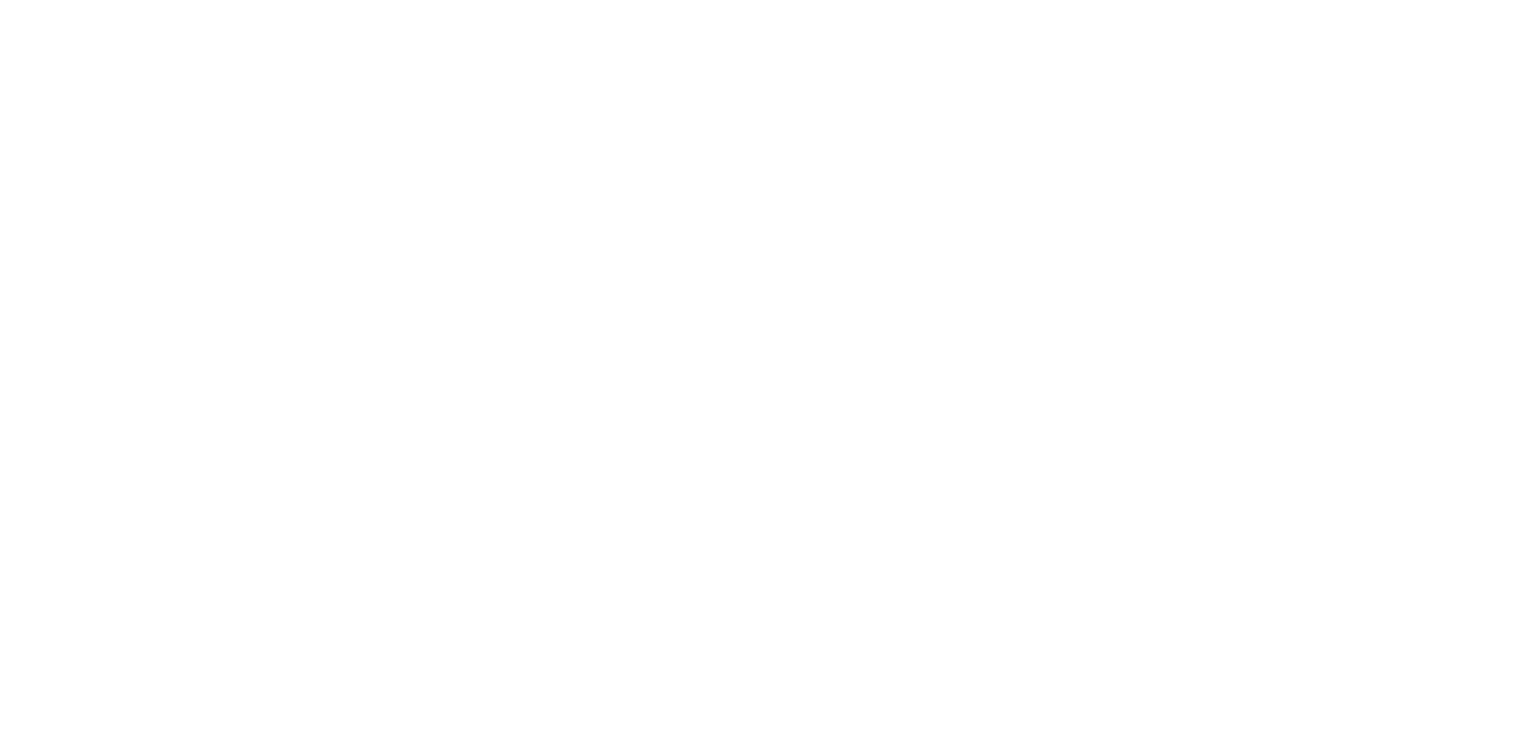 scroll, scrollTop: 0, scrollLeft: 0, axis: both 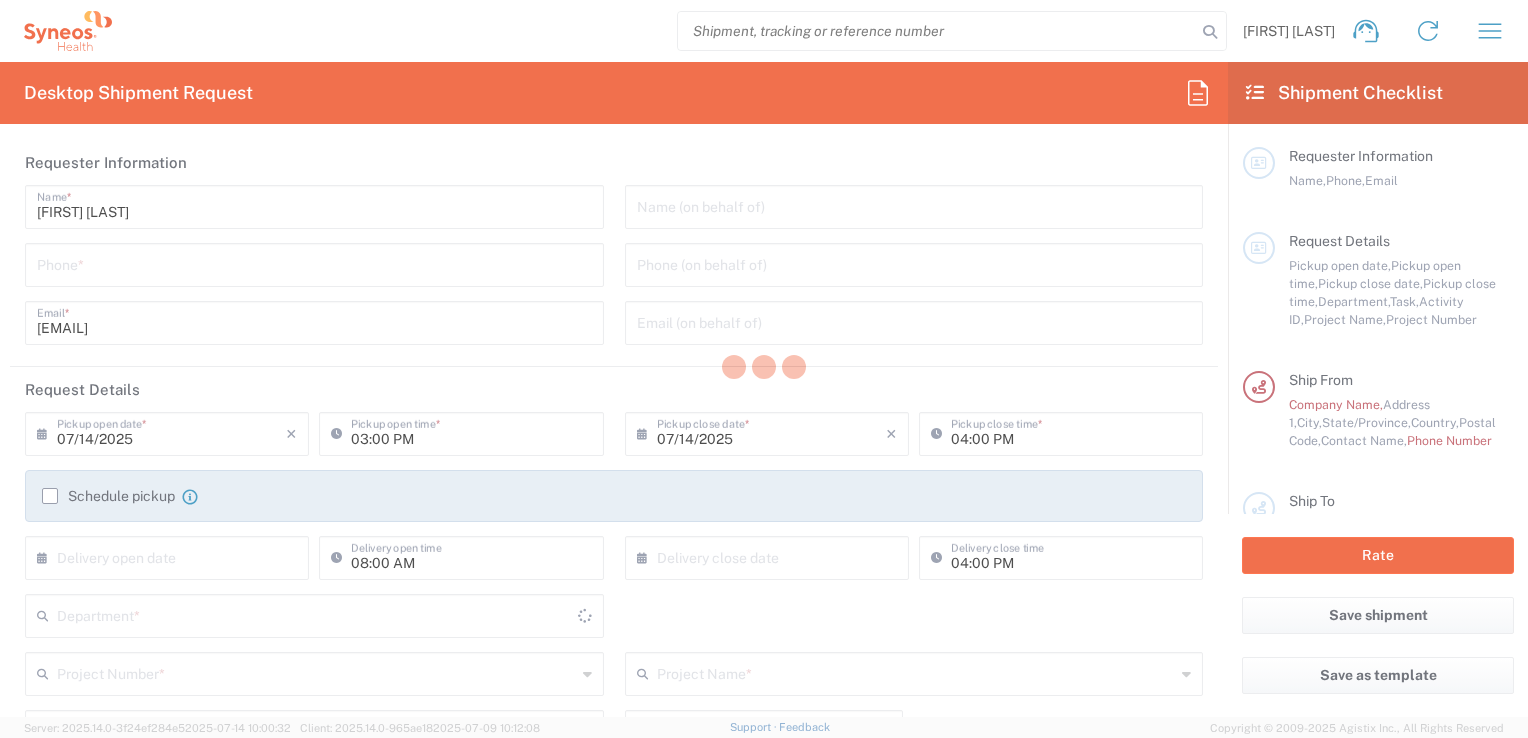 type on "Morelos" 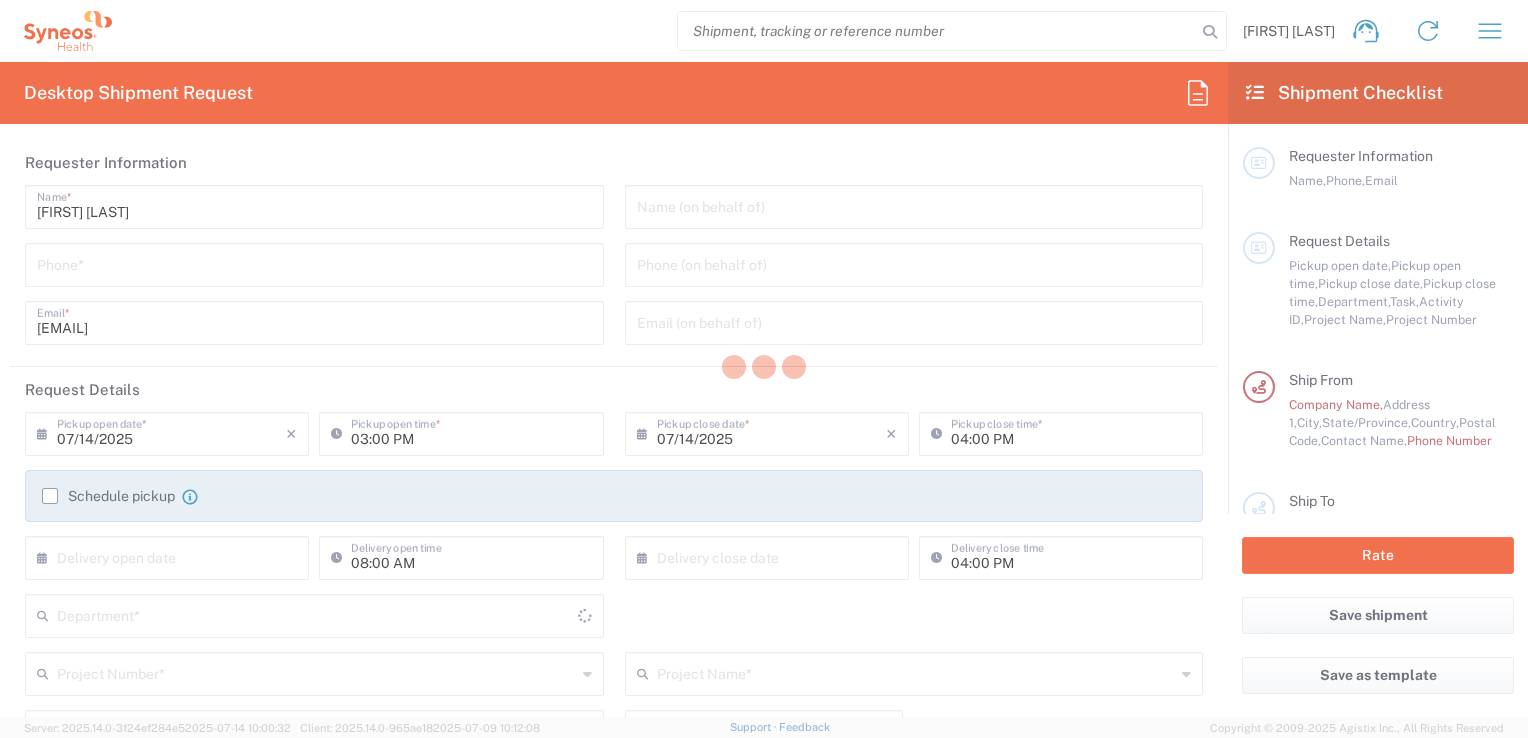 type on "Mexico" 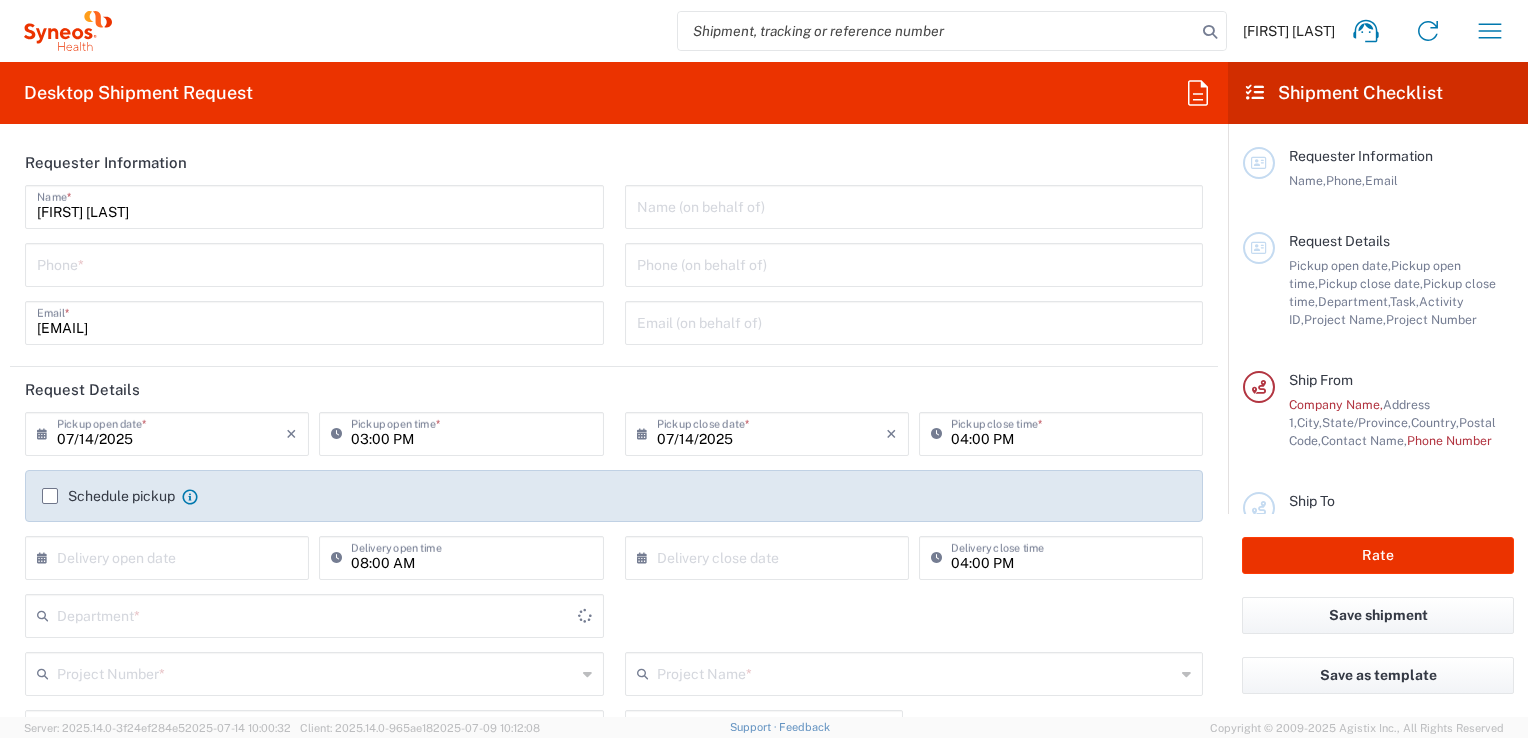 type on "3230" 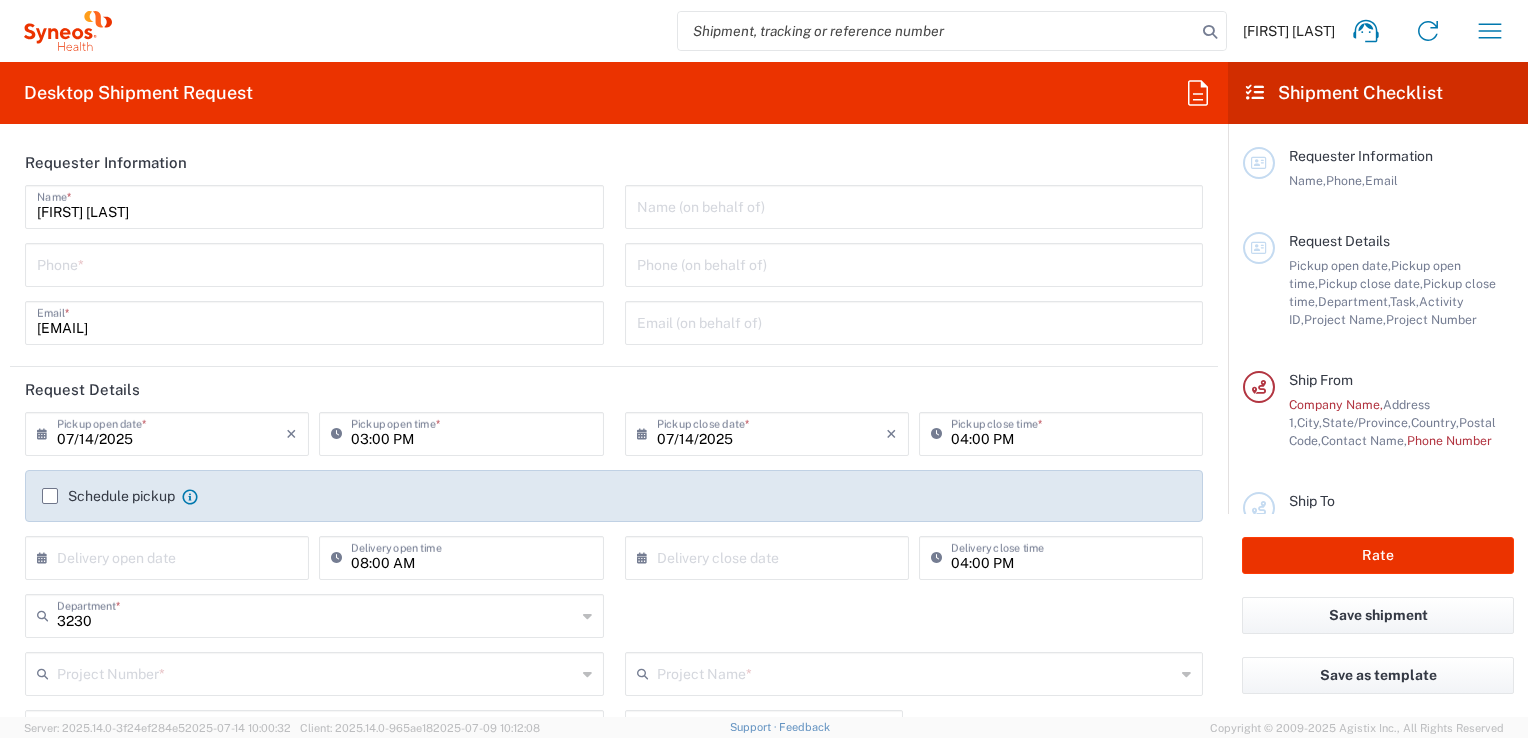 type on "INC Research Clin Svcs Mexico" 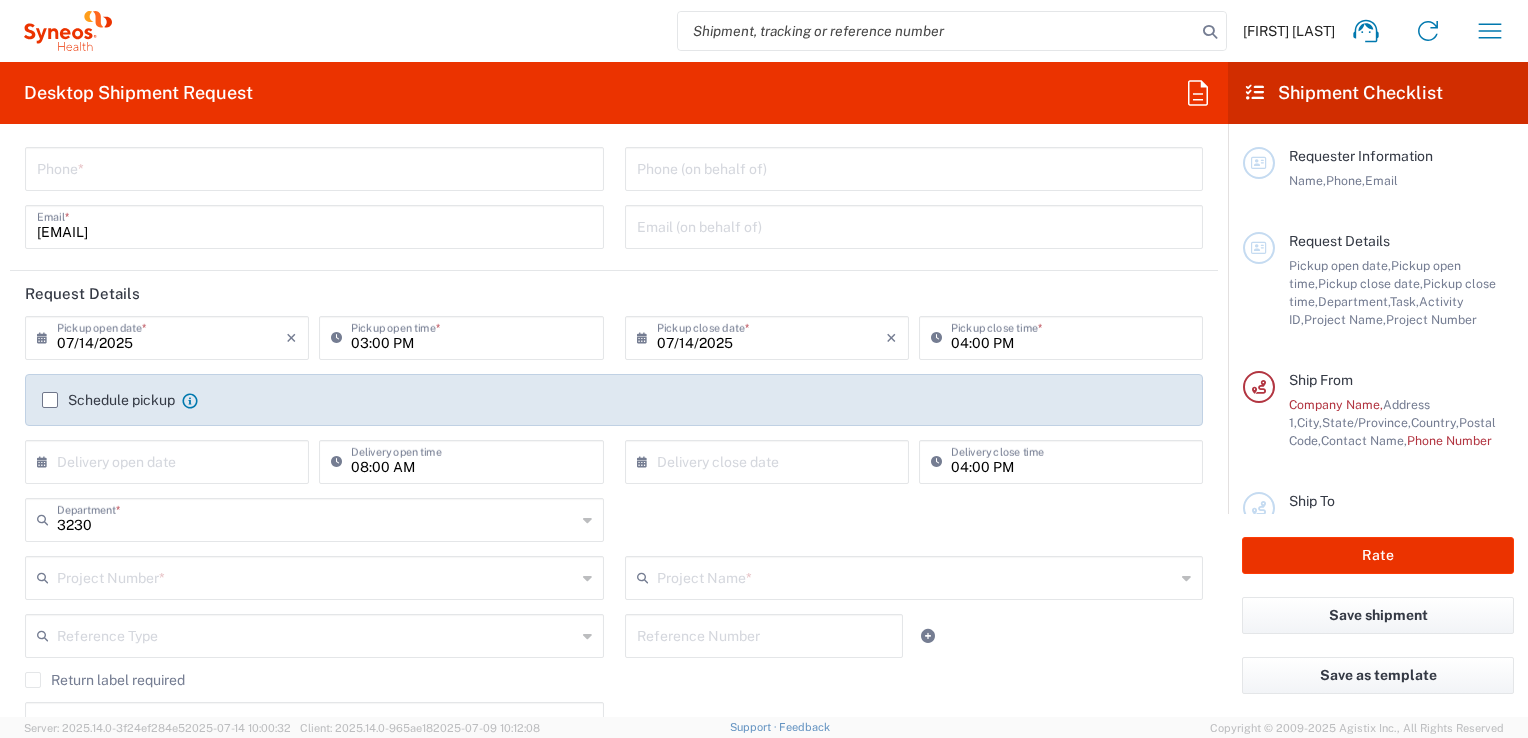 scroll, scrollTop: 0, scrollLeft: 0, axis: both 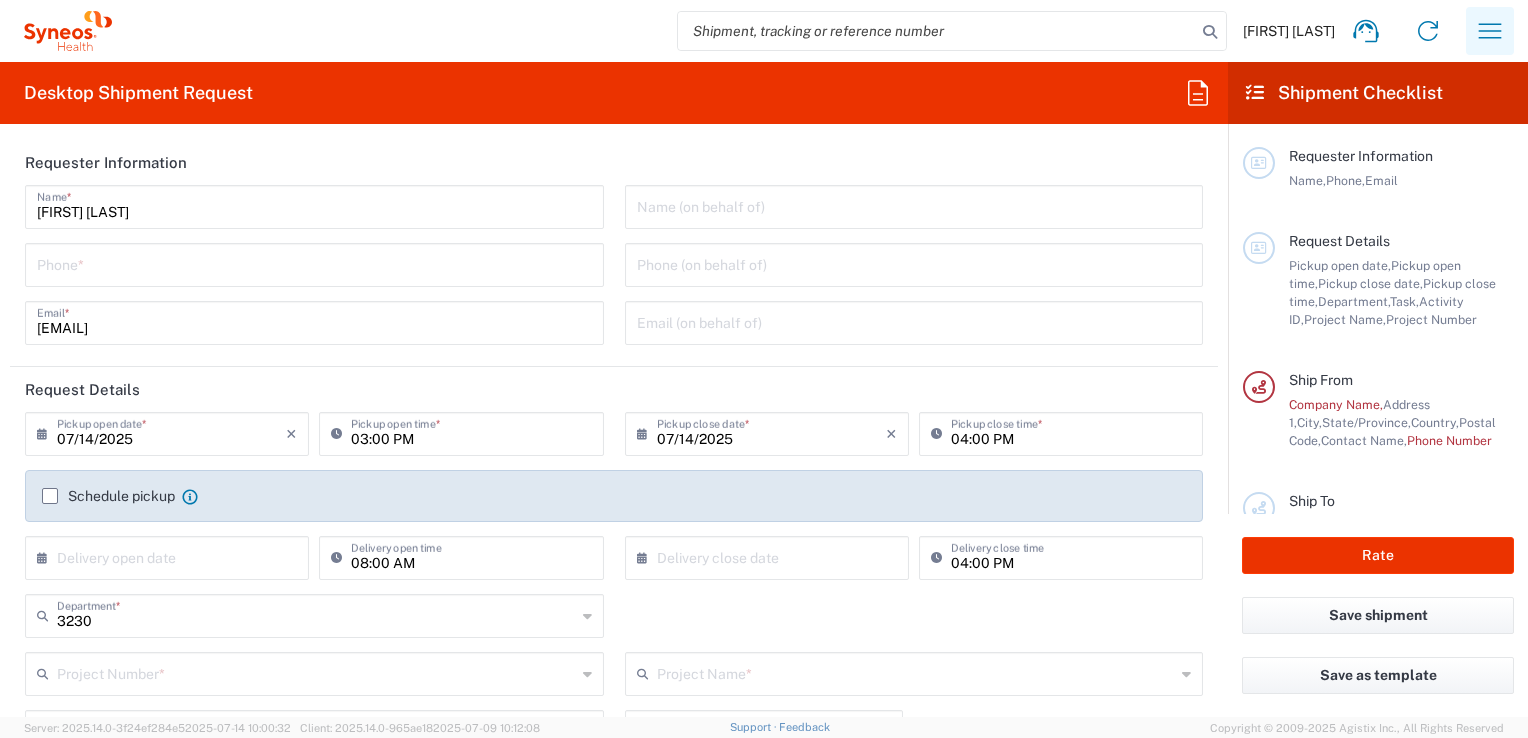 click 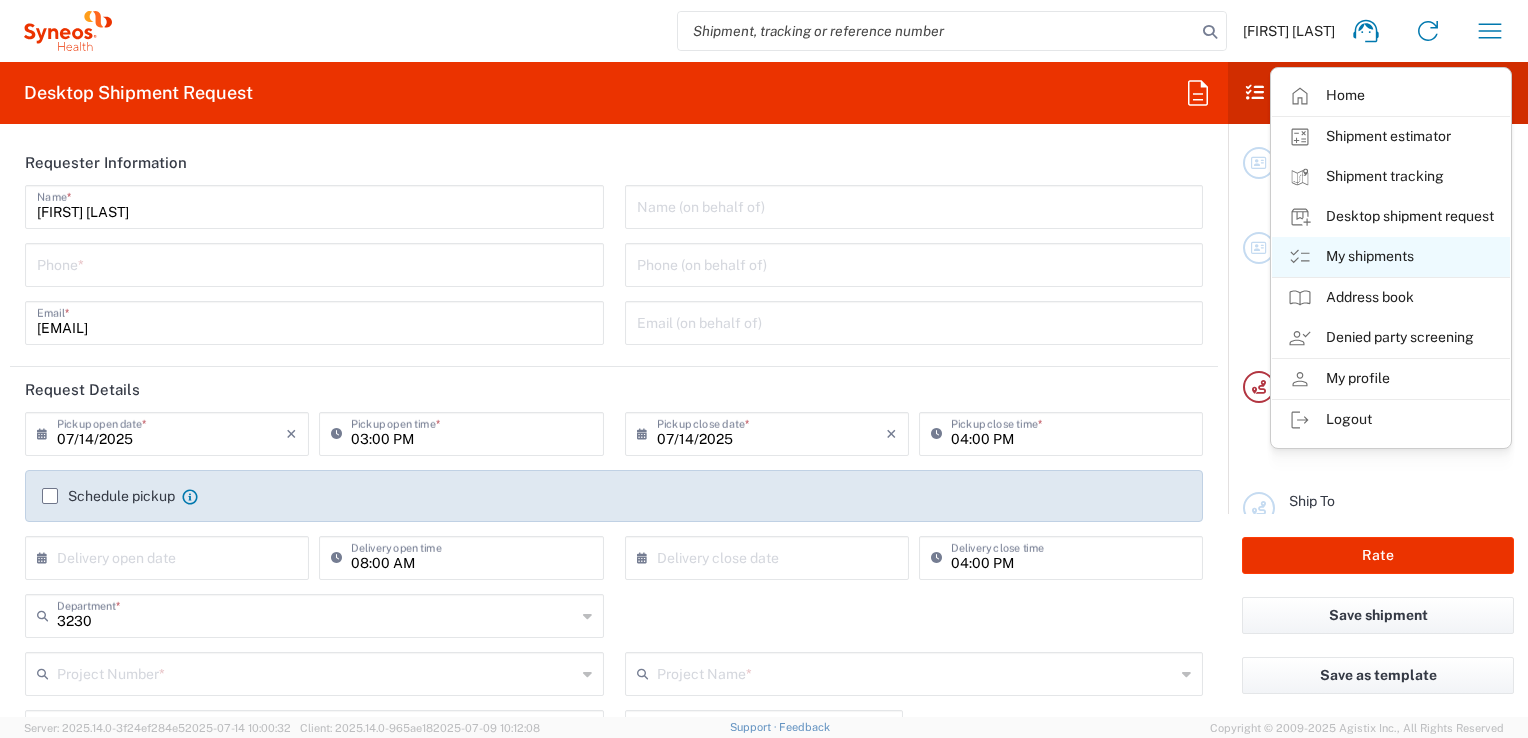 click on "My shipments" 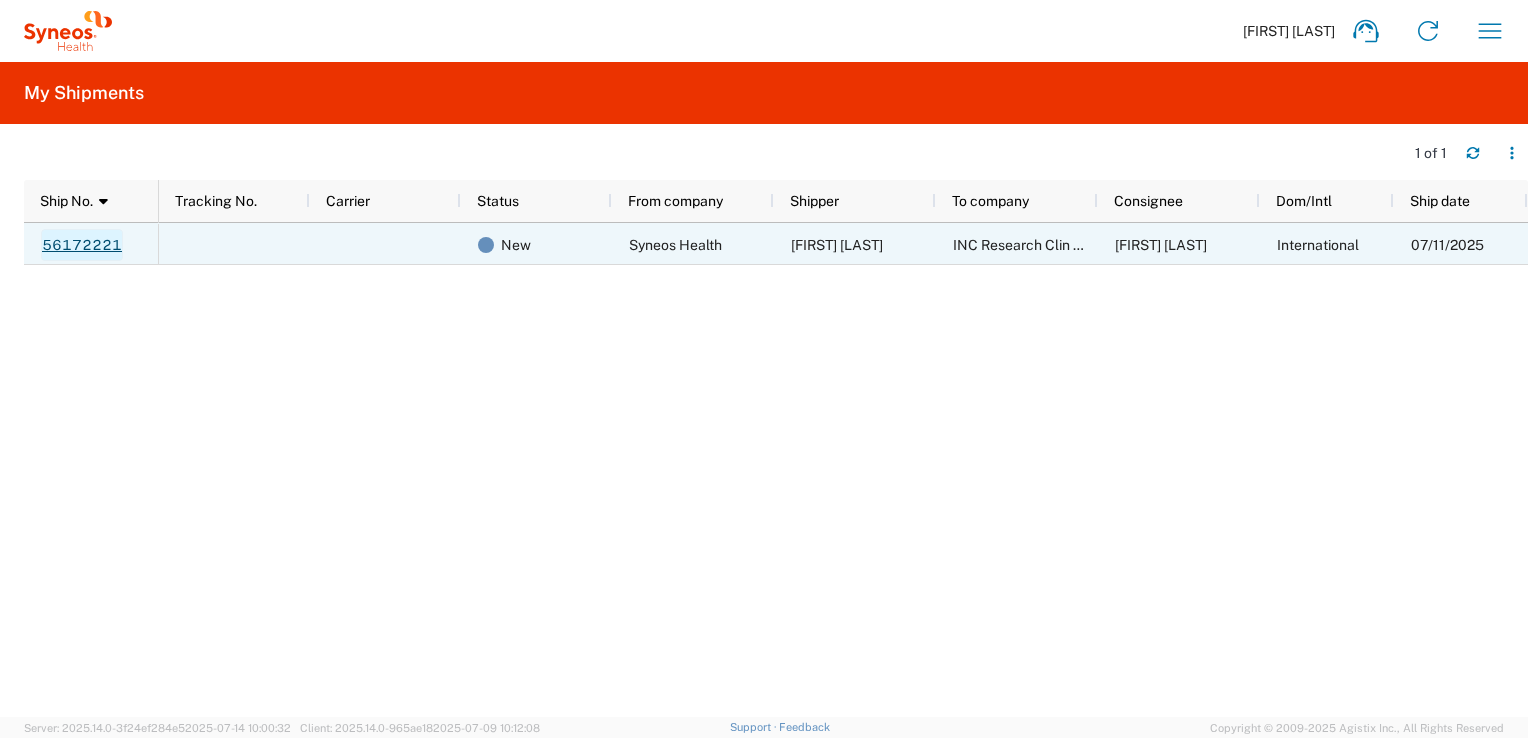 click on "56172221" 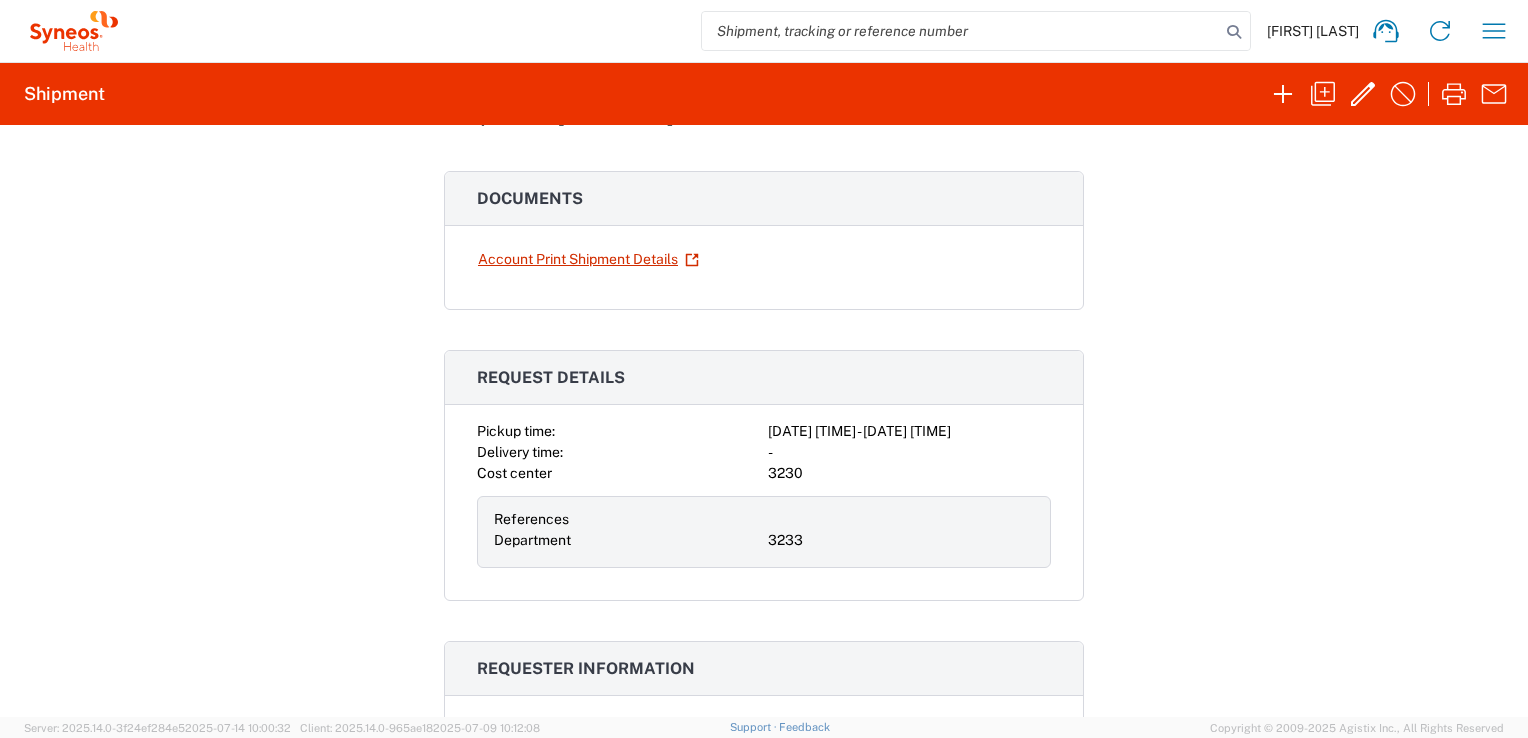 scroll, scrollTop: 0, scrollLeft: 0, axis: both 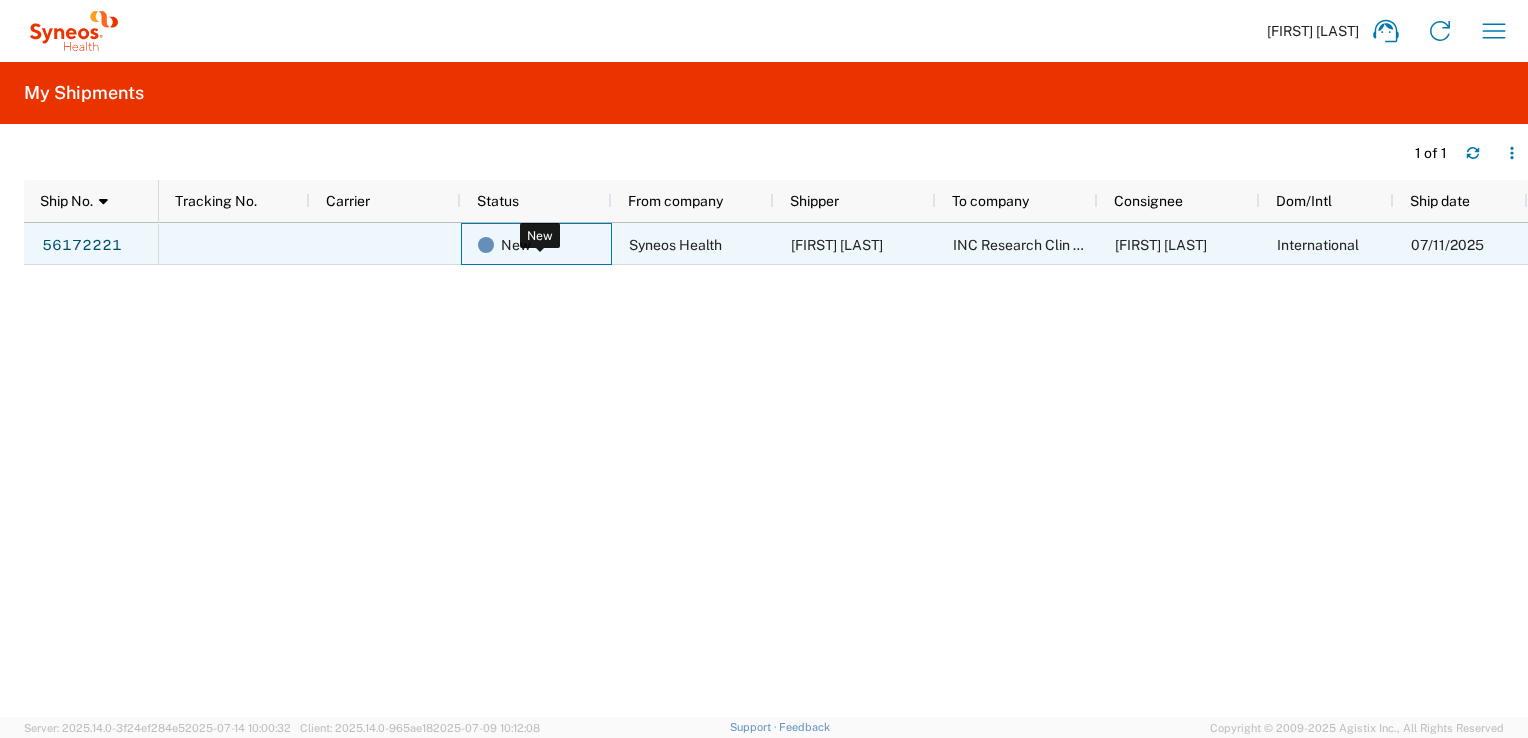 click on "New" 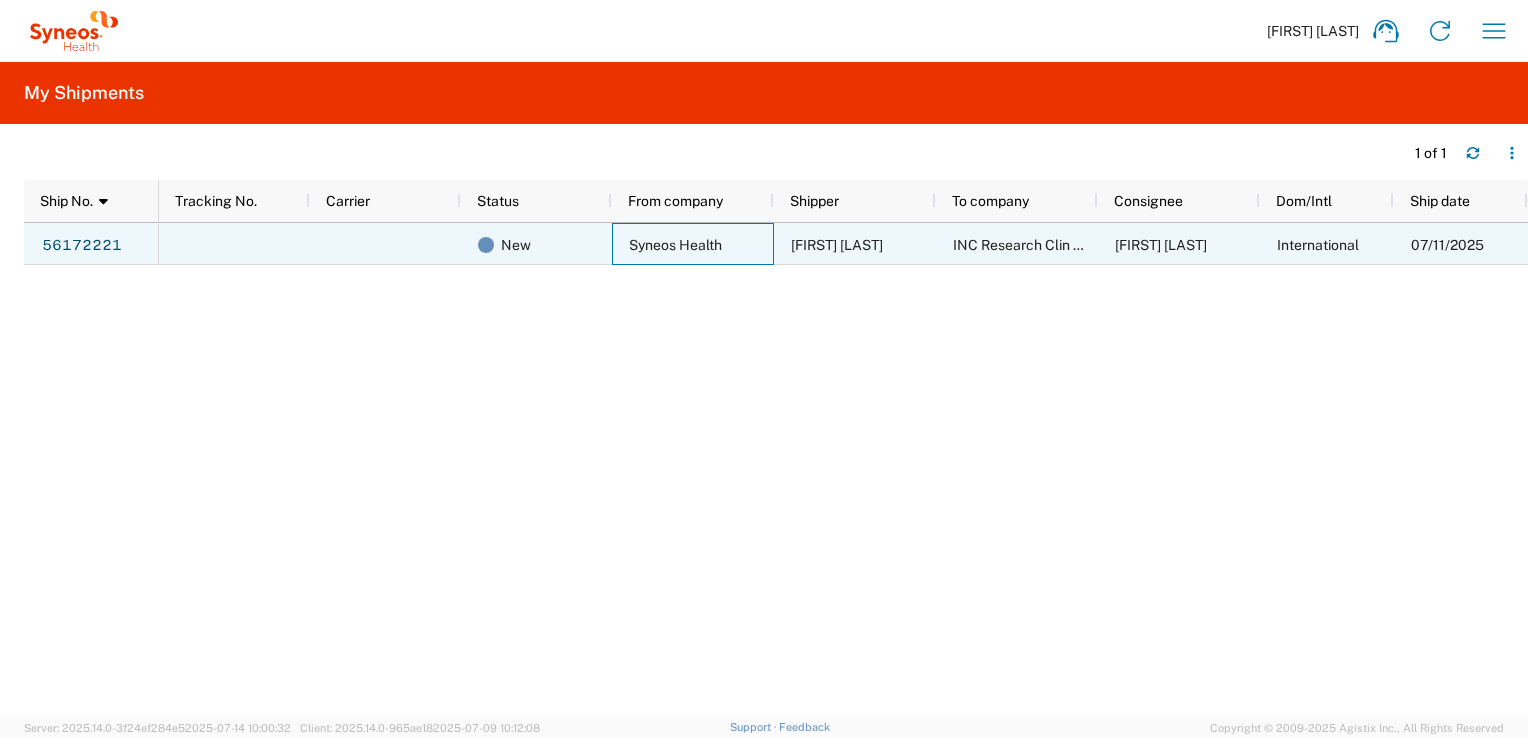 click on "Syneos Health" 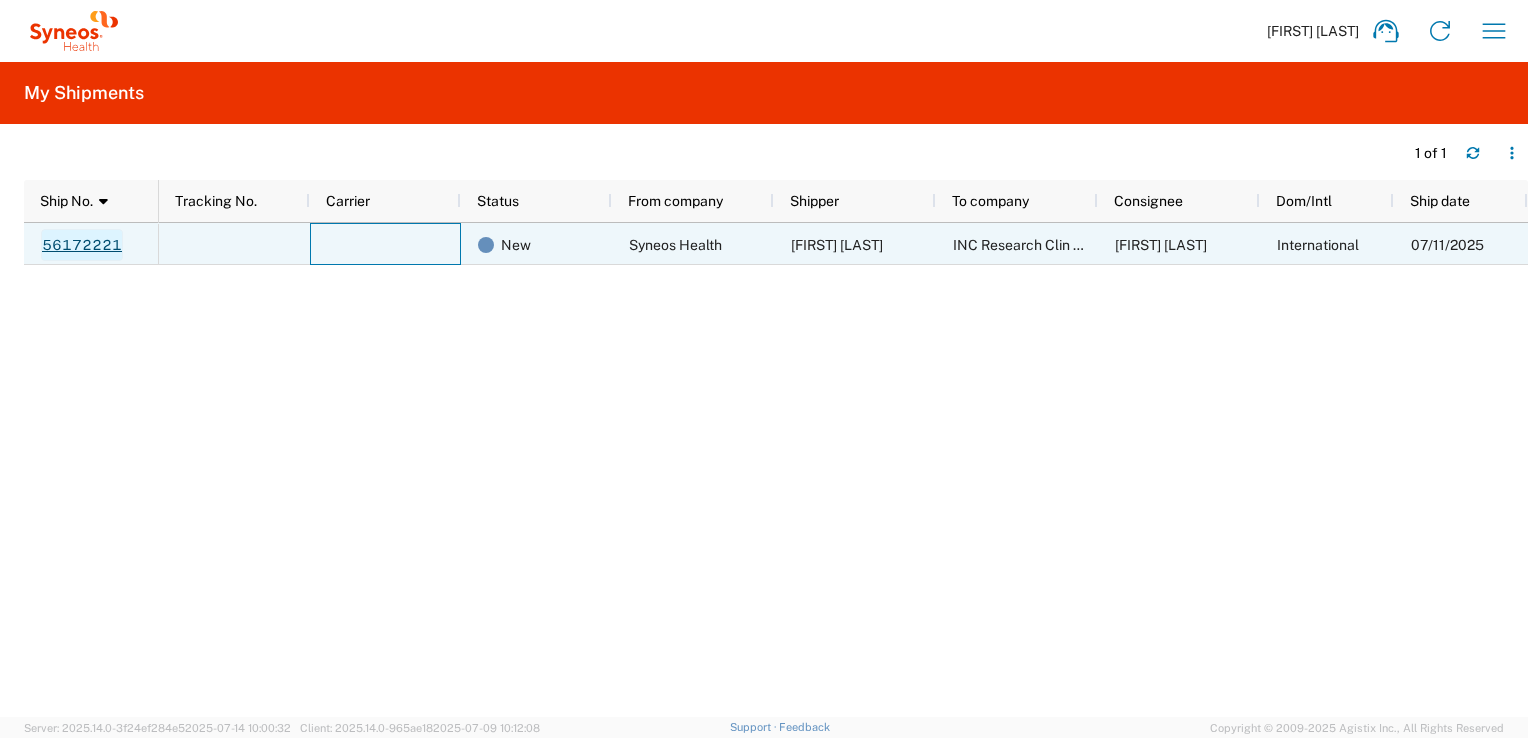 click on "56172221" 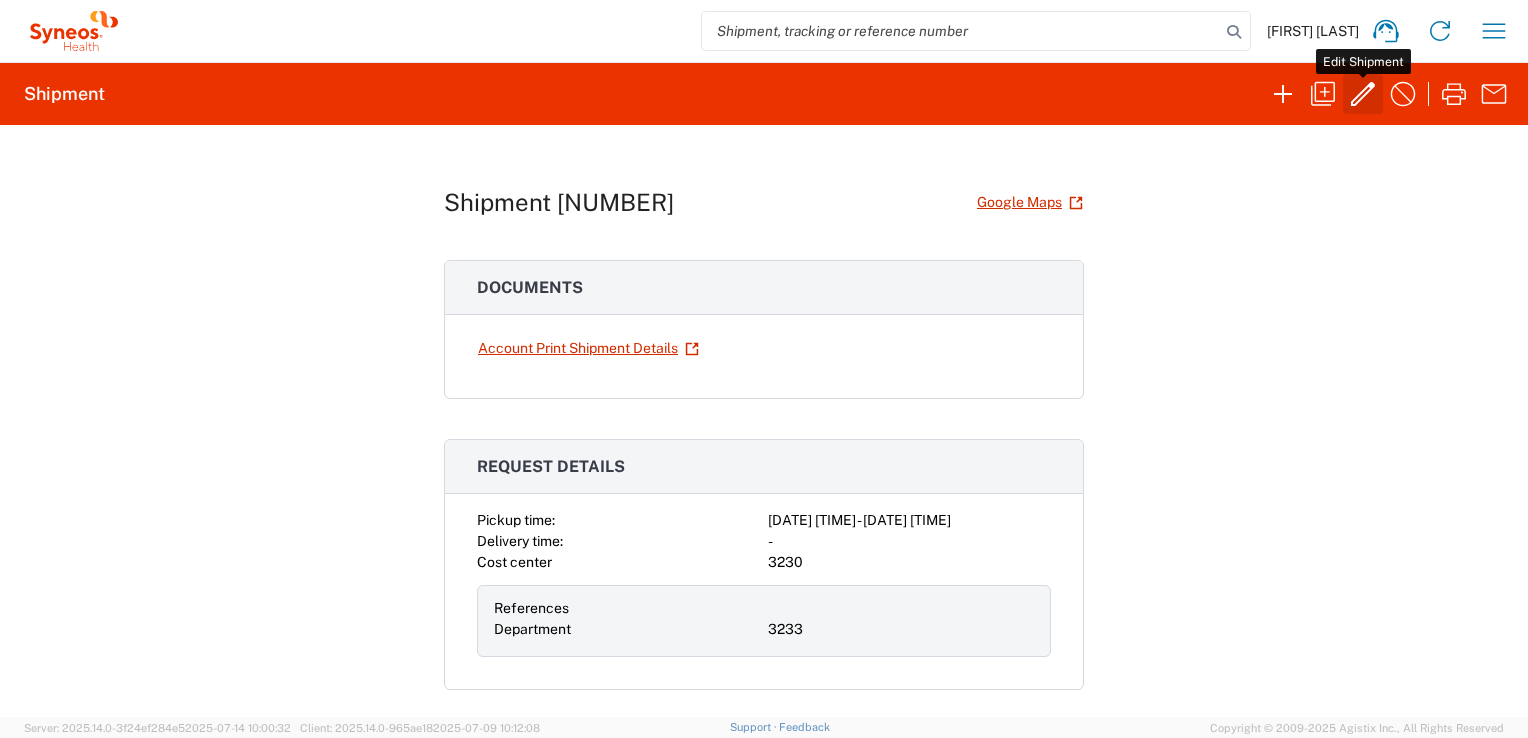 click 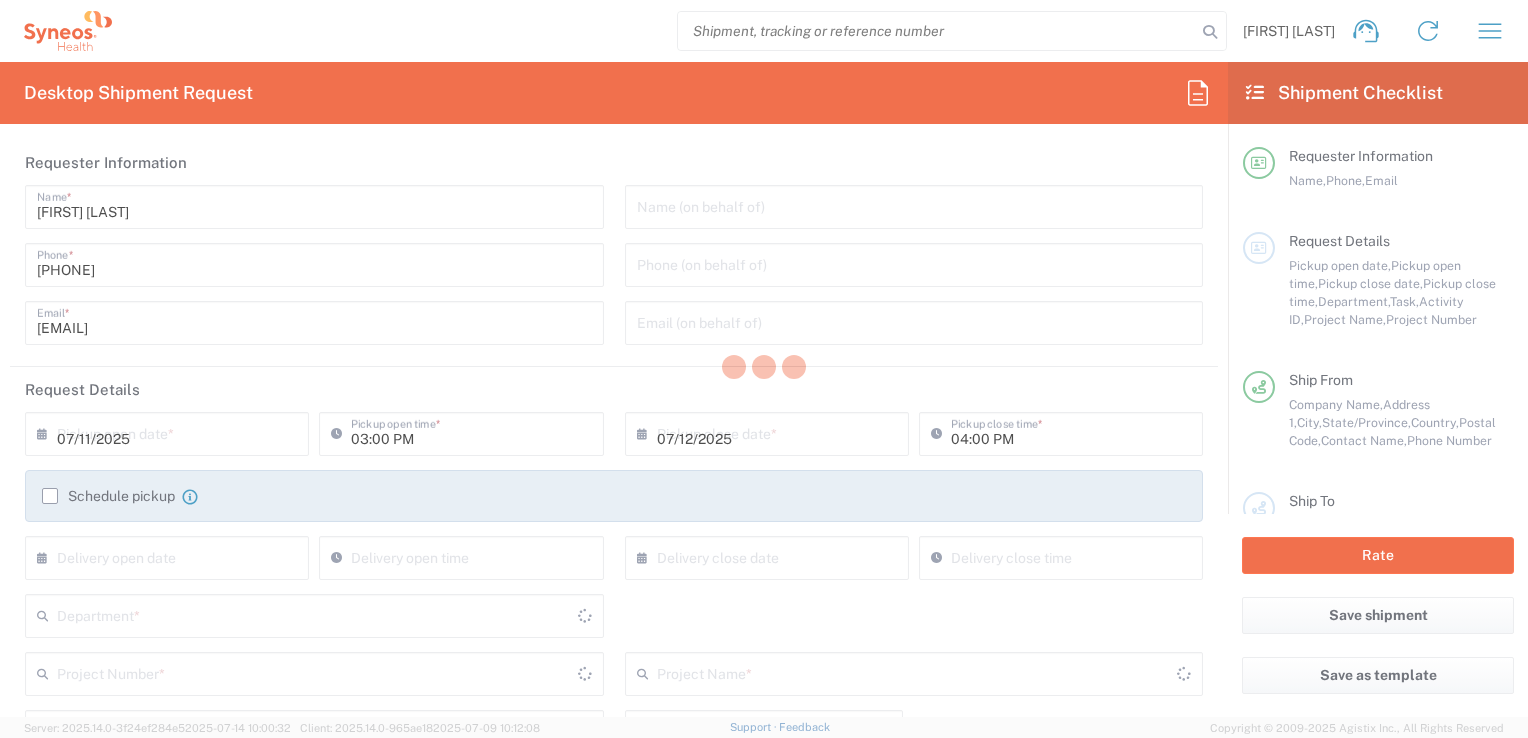 type 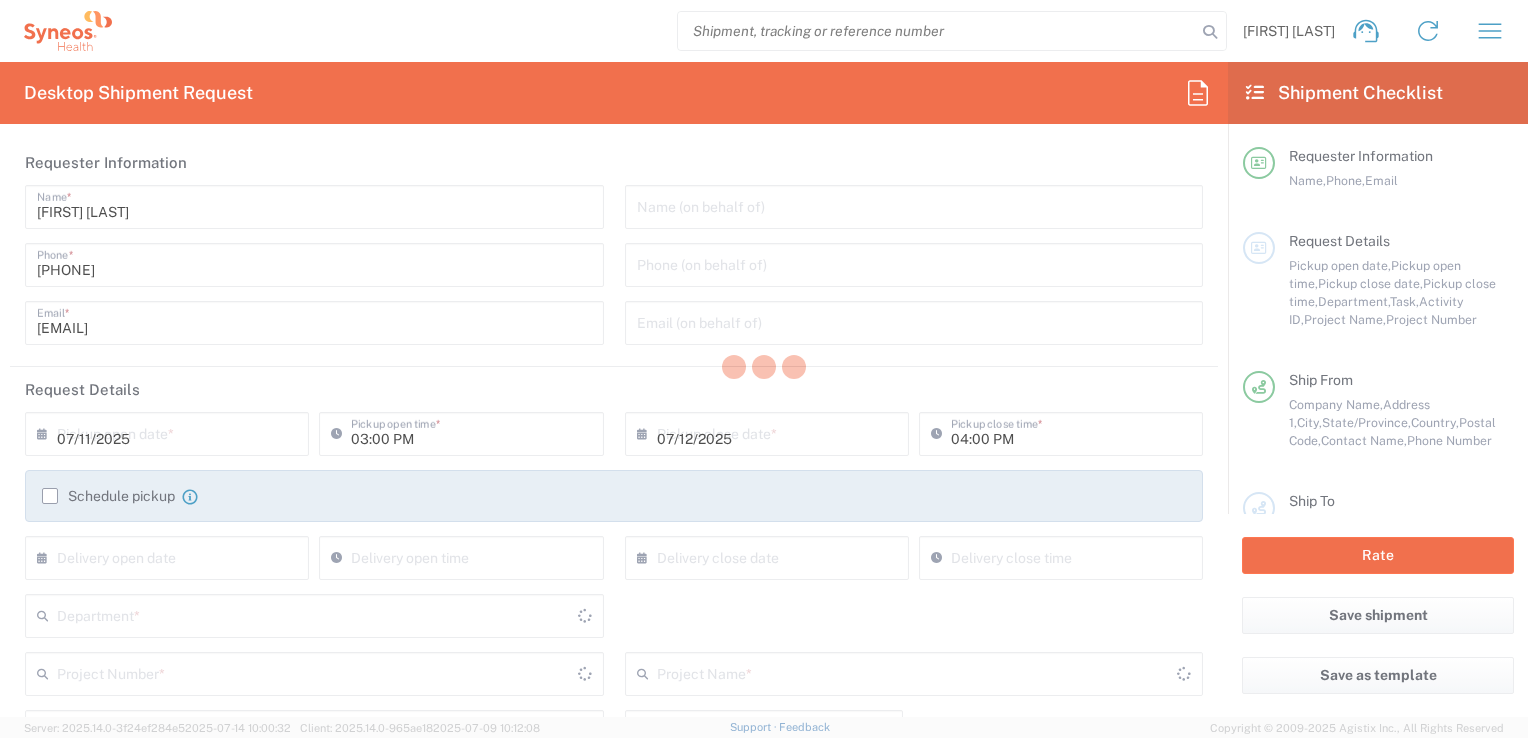 type 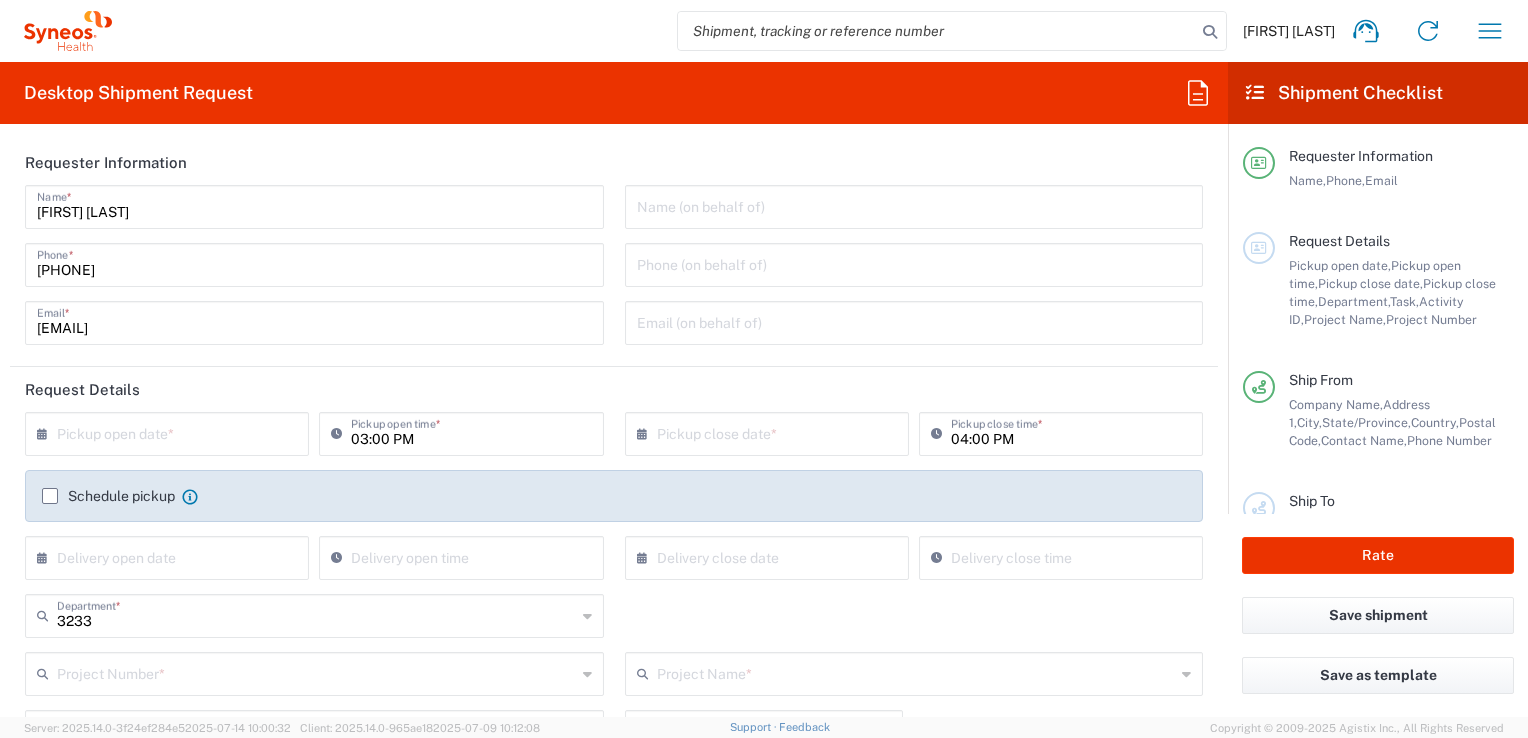 click at bounding box center (171, 432) 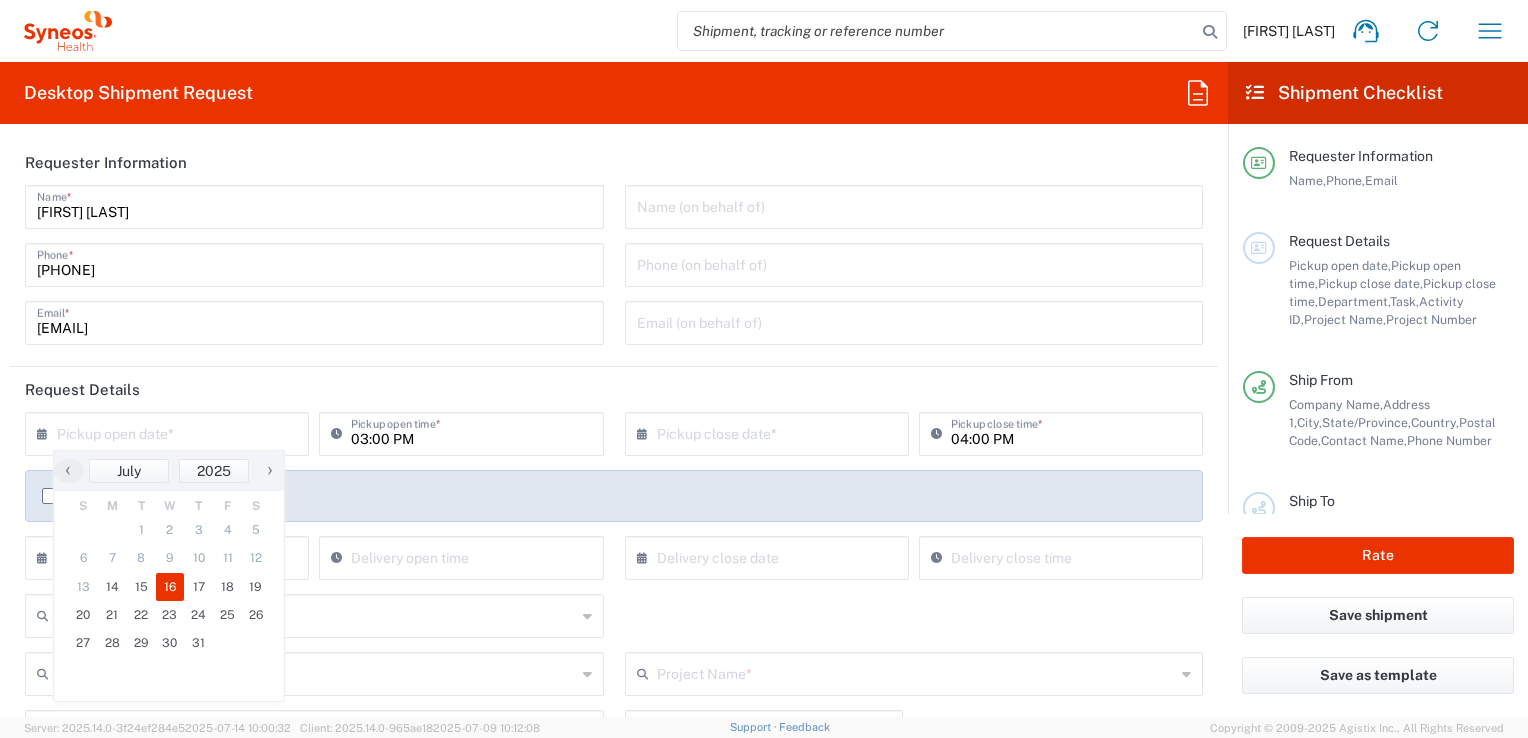 click on "16" 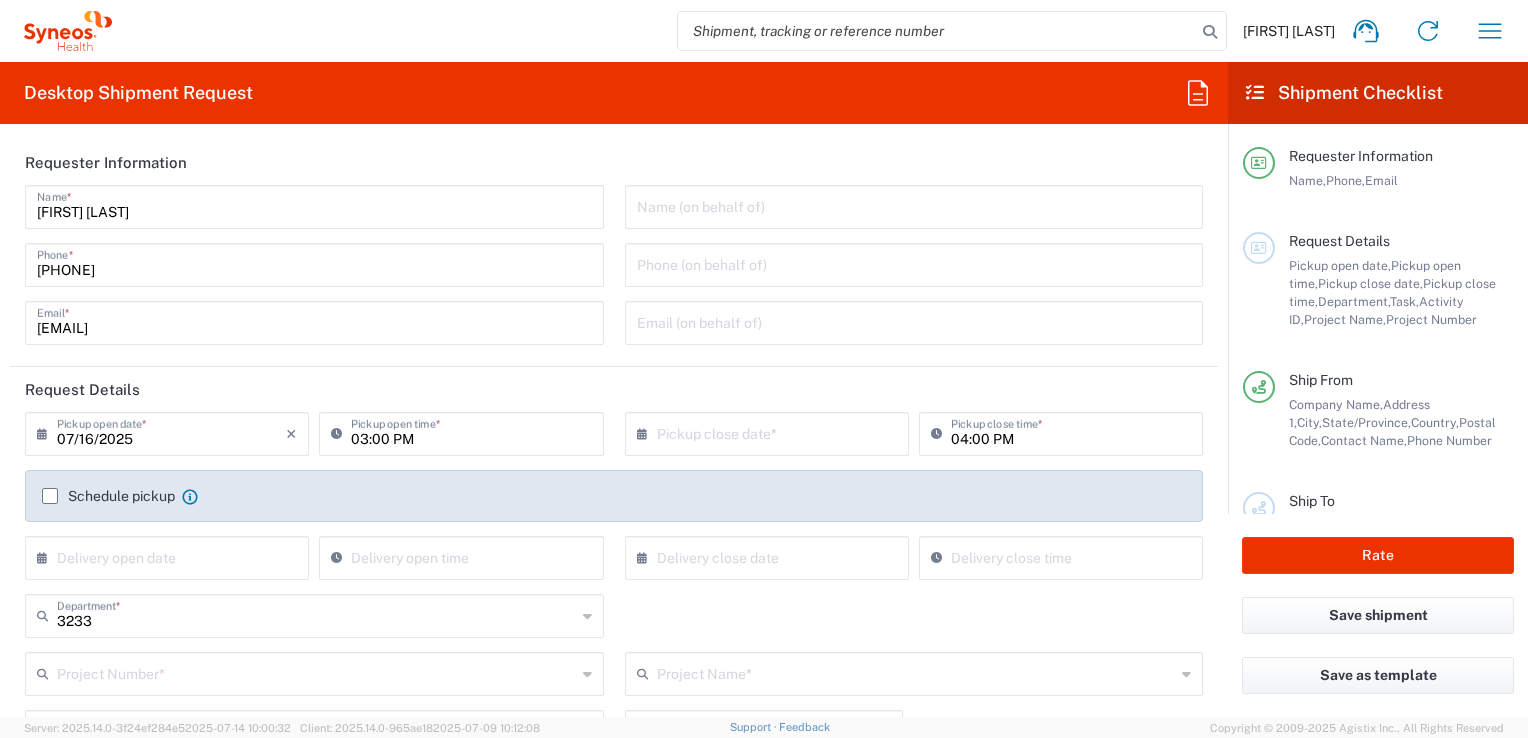 click at bounding box center (771, 432) 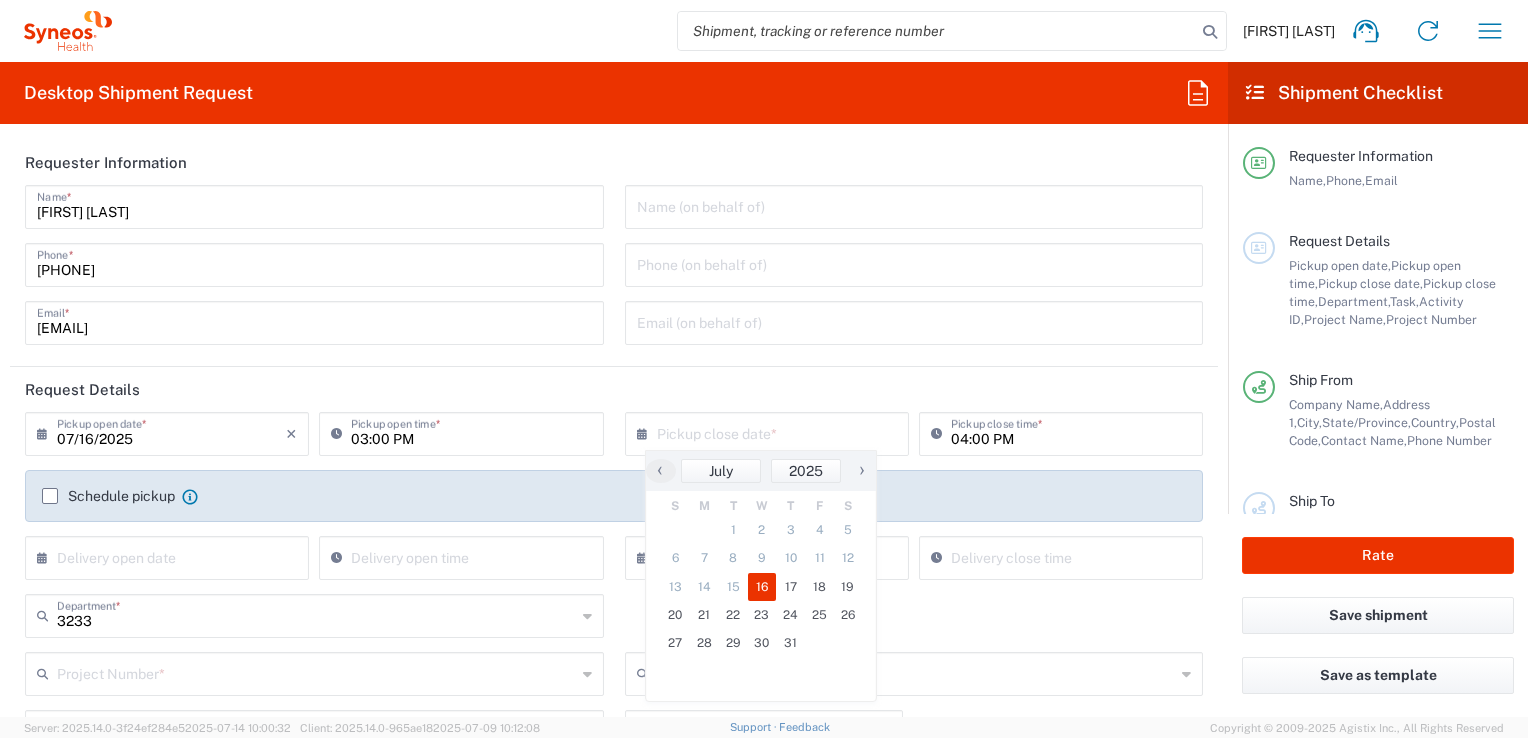 click on "16" 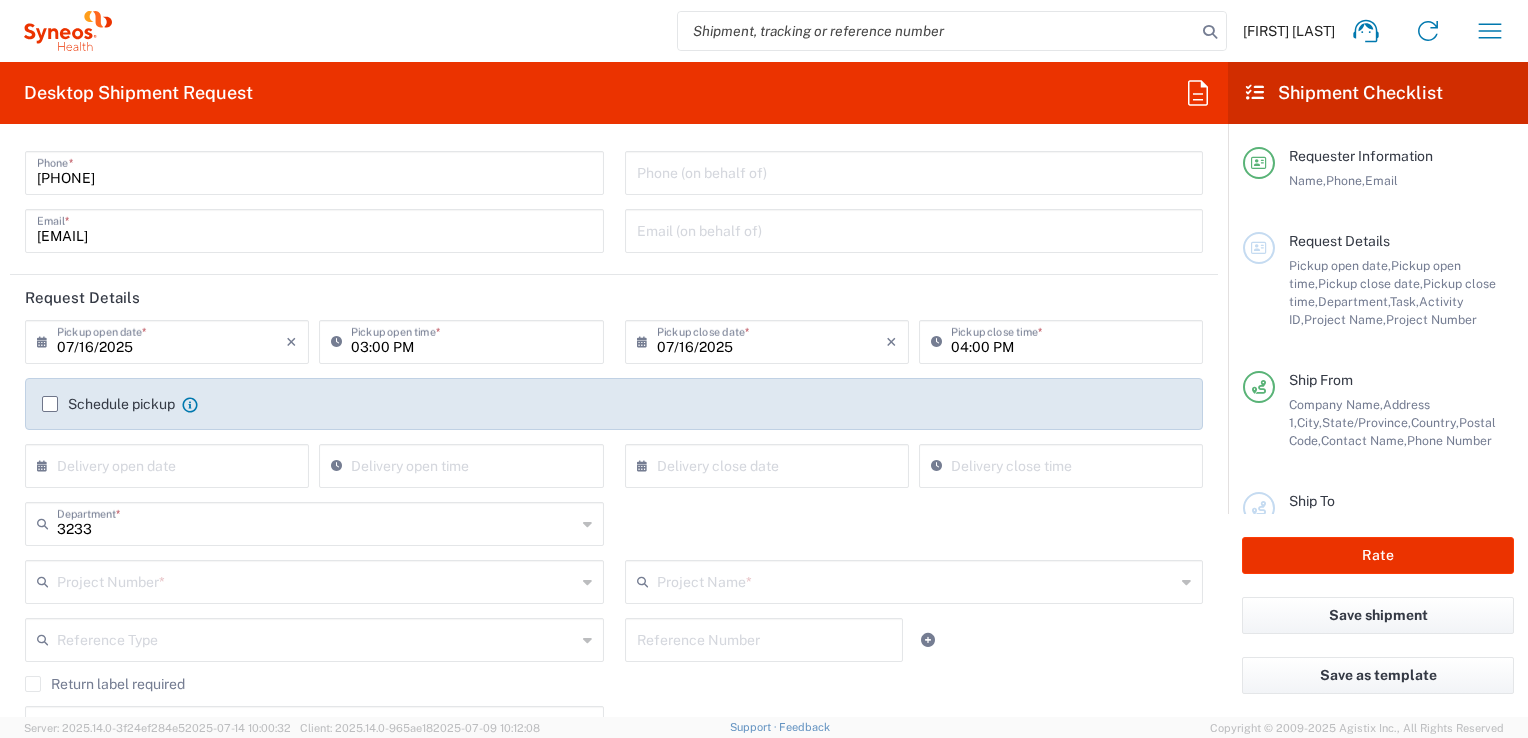 scroll, scrollTop: 0, scrollLeft: 0, axis: both 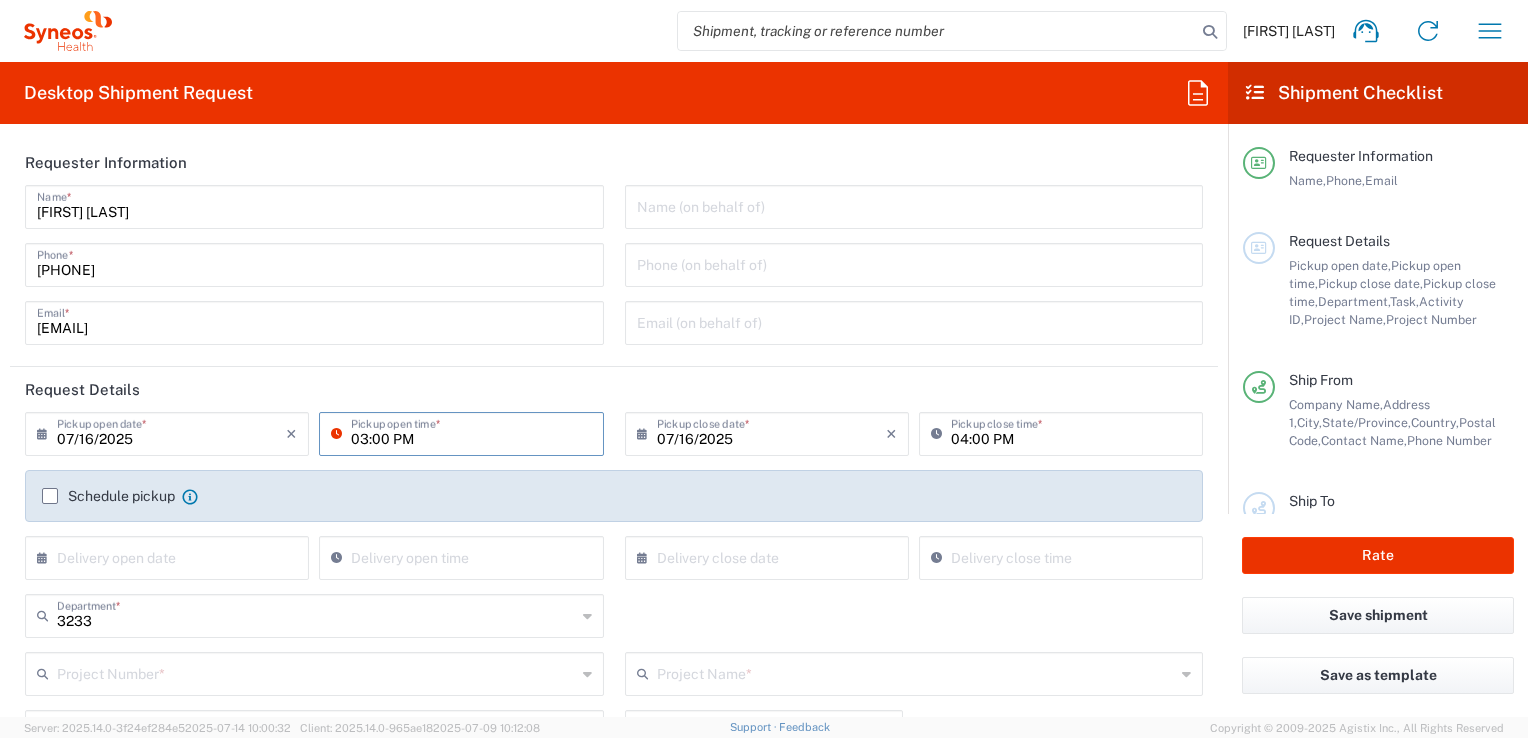 click on "03:00 PM" at bounding box center (471, 432) 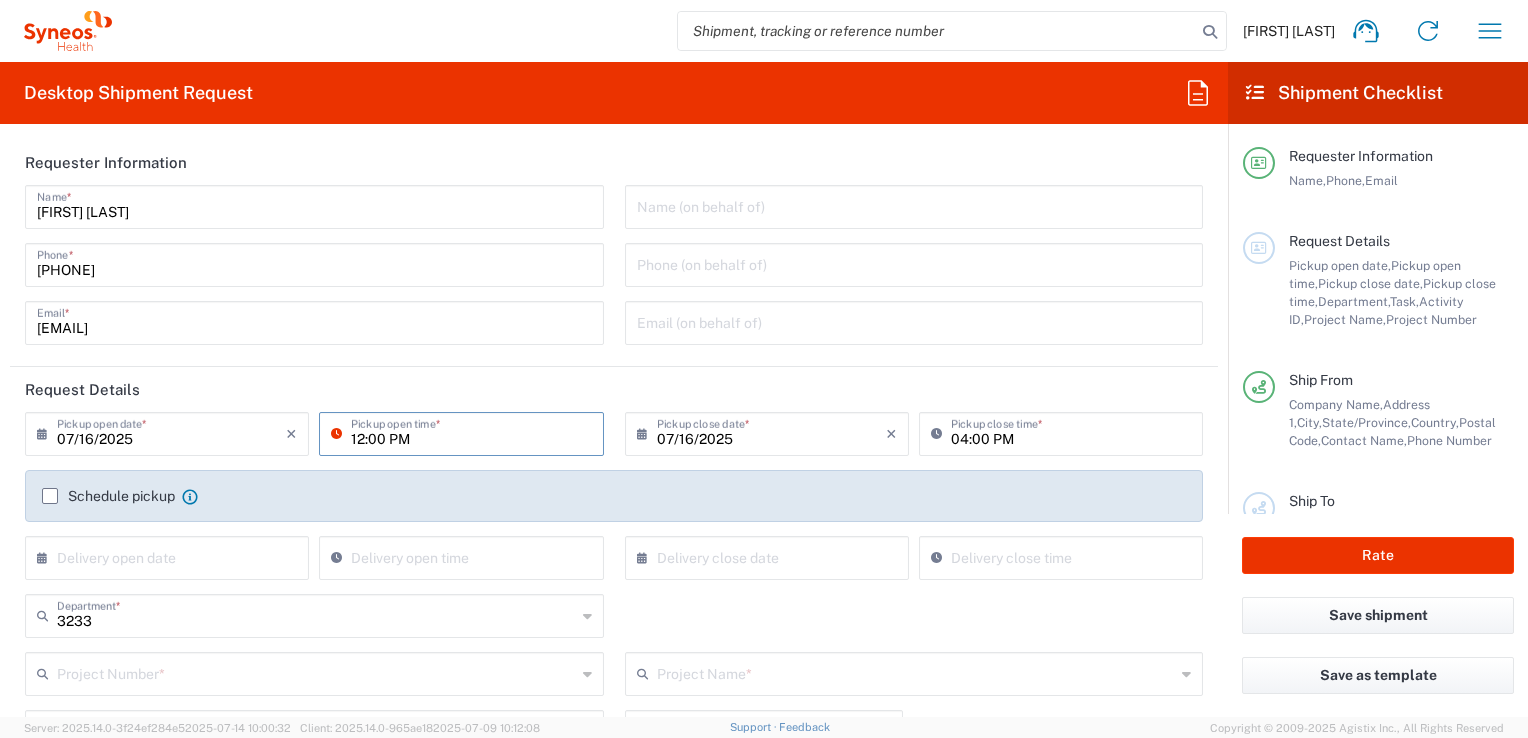 type on "12:00 PM" 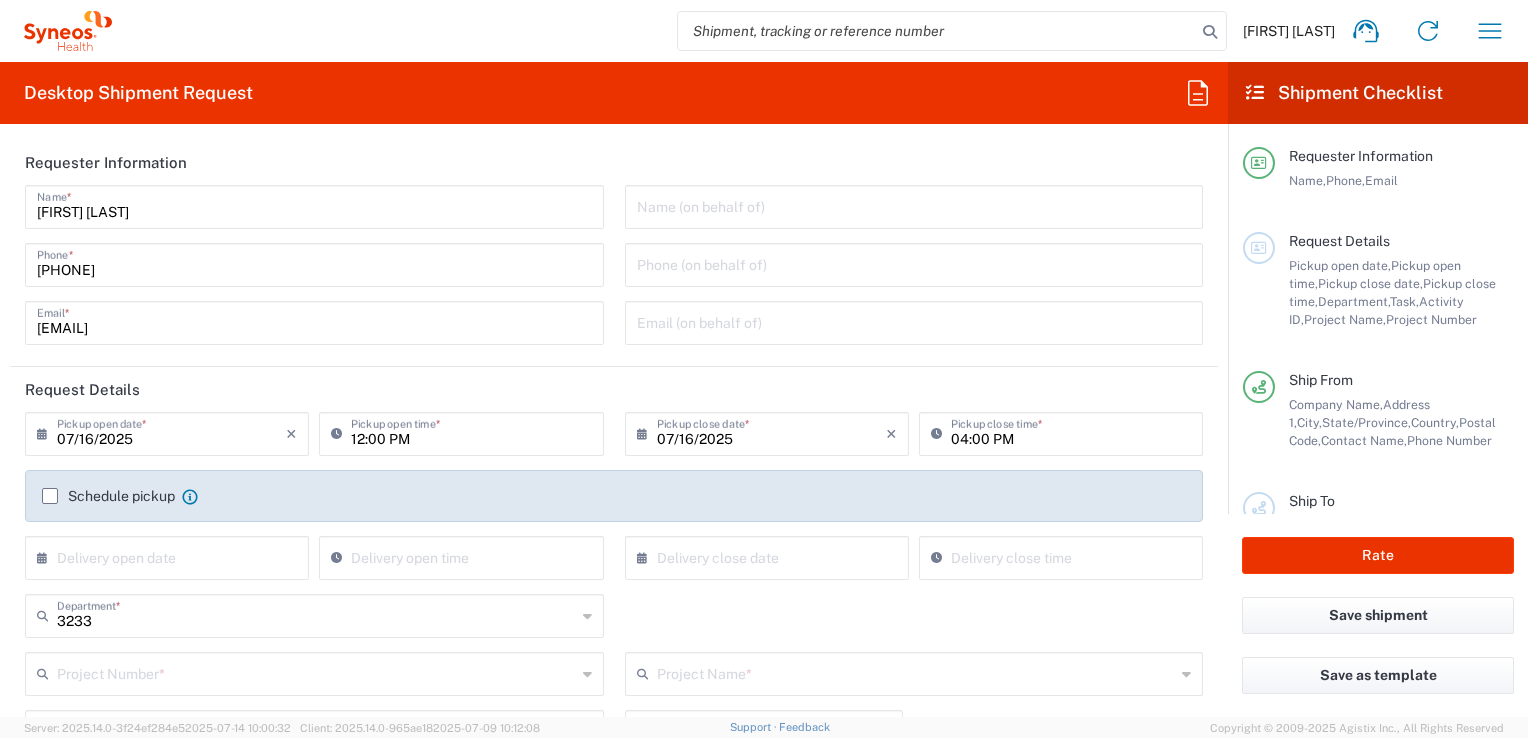 click on "Request Details" 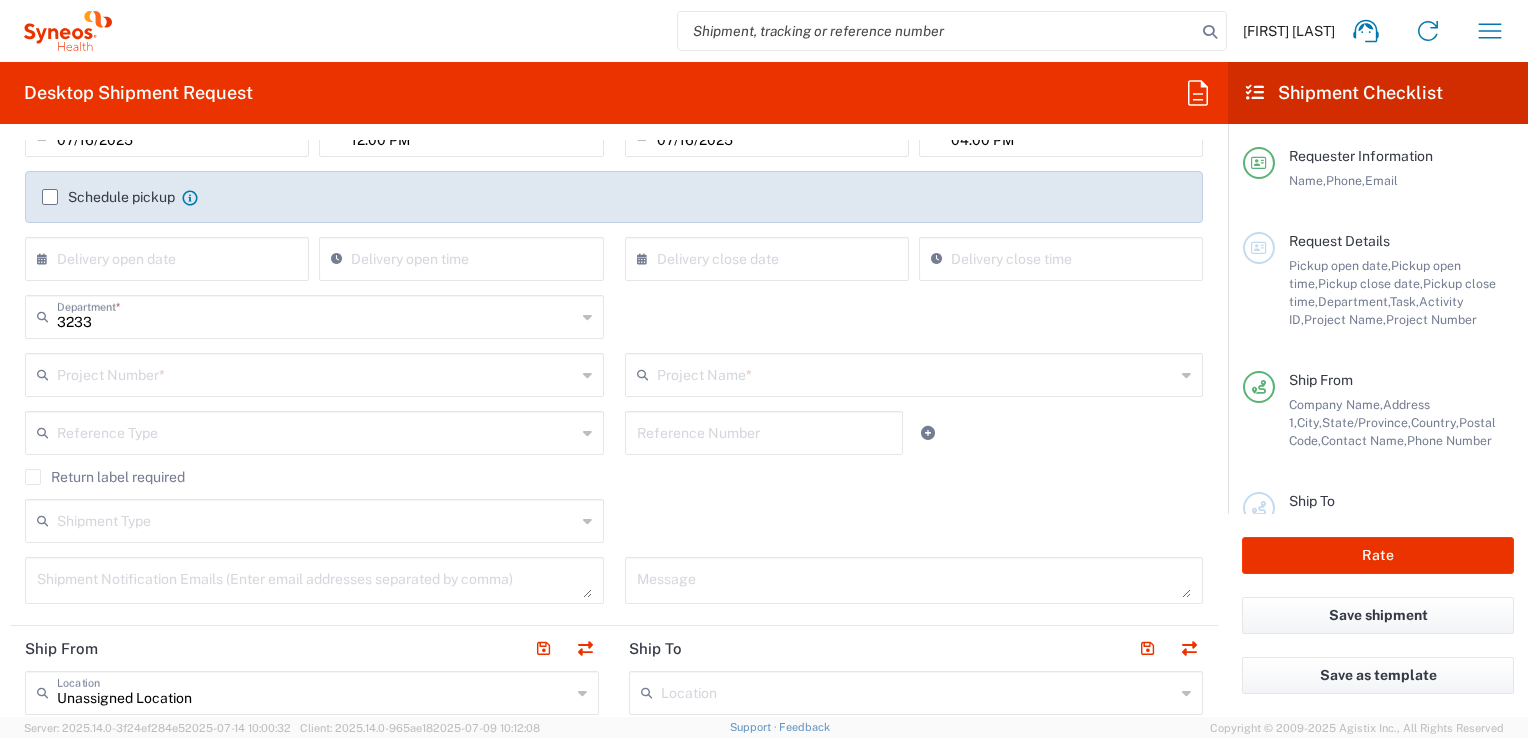 scroll, scrollTop: 304, scrollLeft: 0, axis: vertical 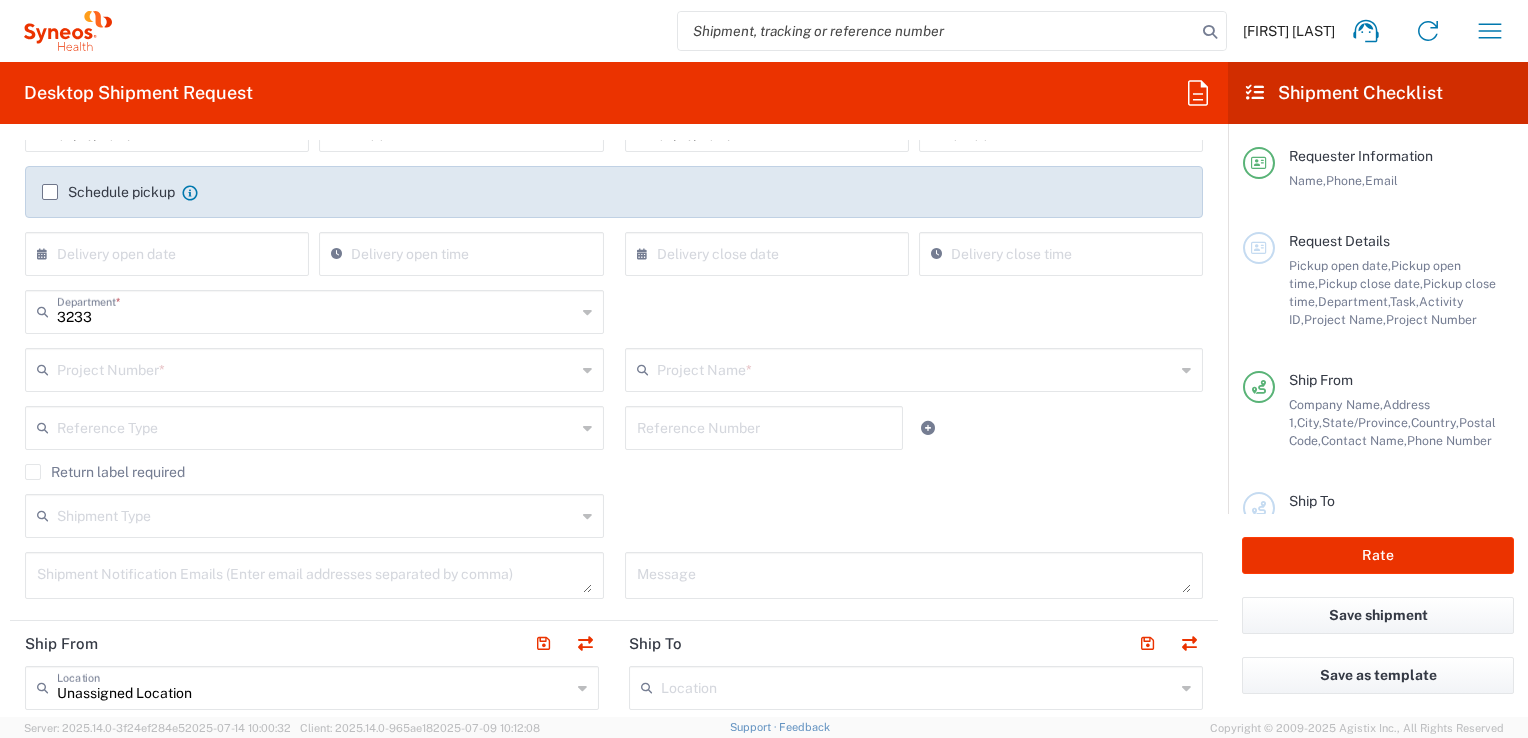 click at bounding box center [316, 368] 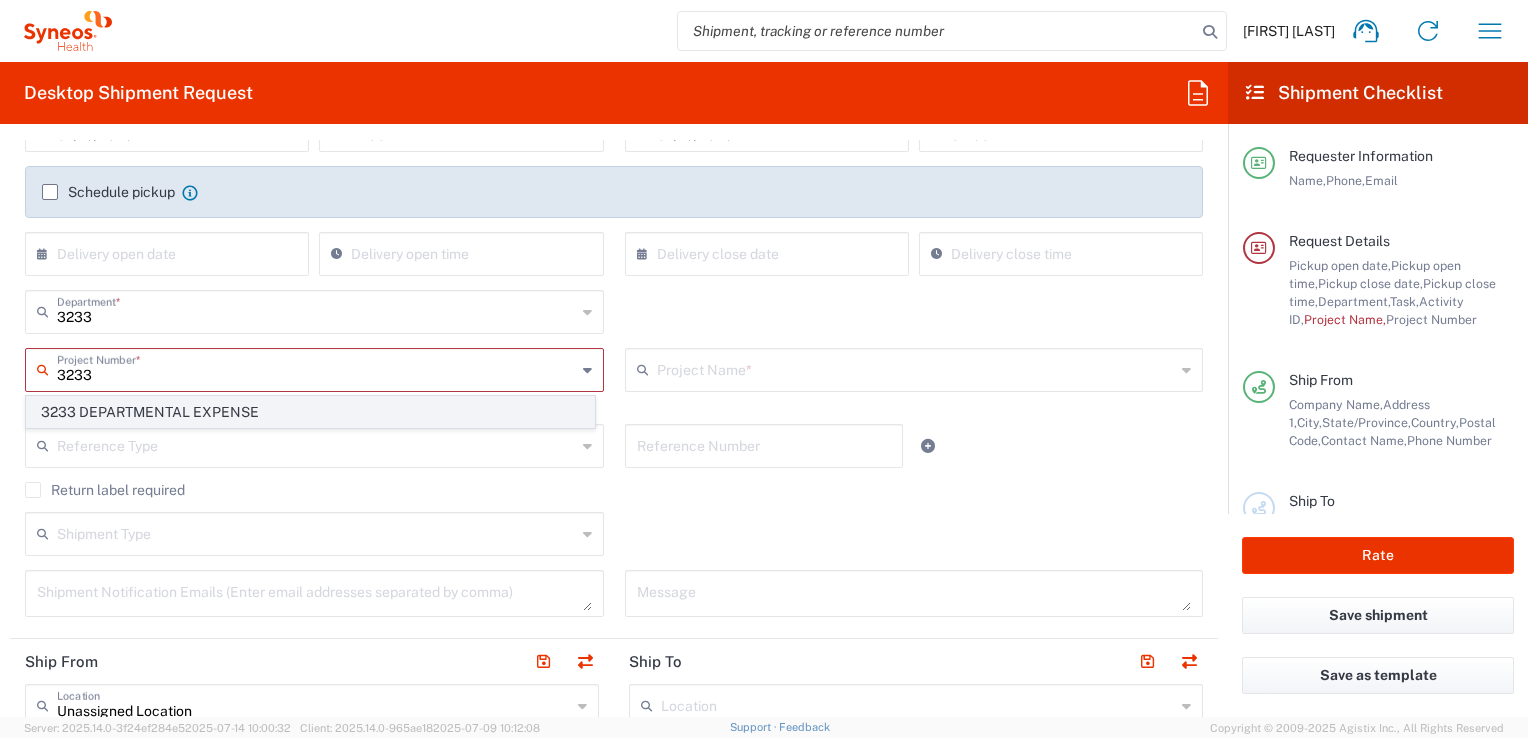 click on "3233 DEPARTMENTAL EXPENSE" 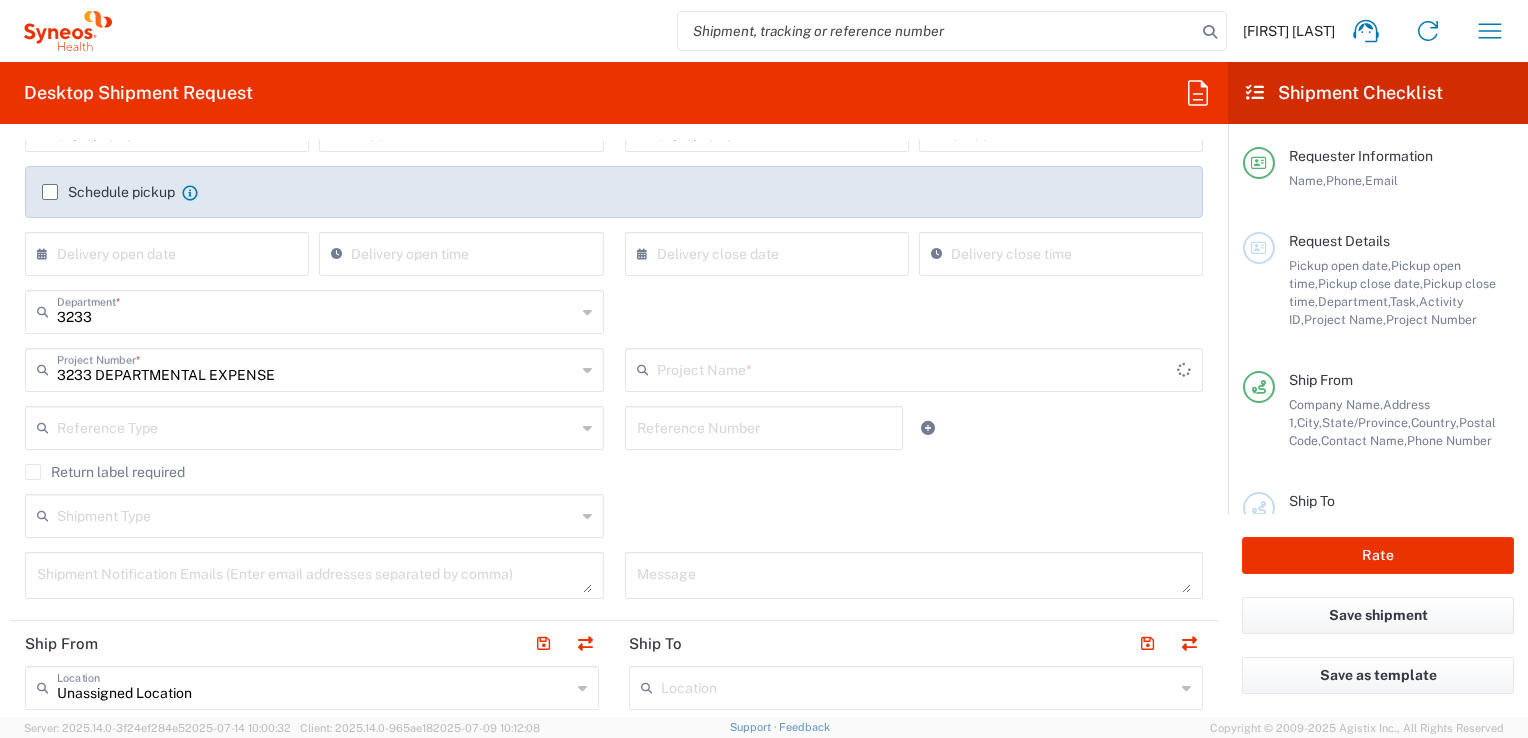 type on "3233 DEPARTMENTAL EXPENSE" 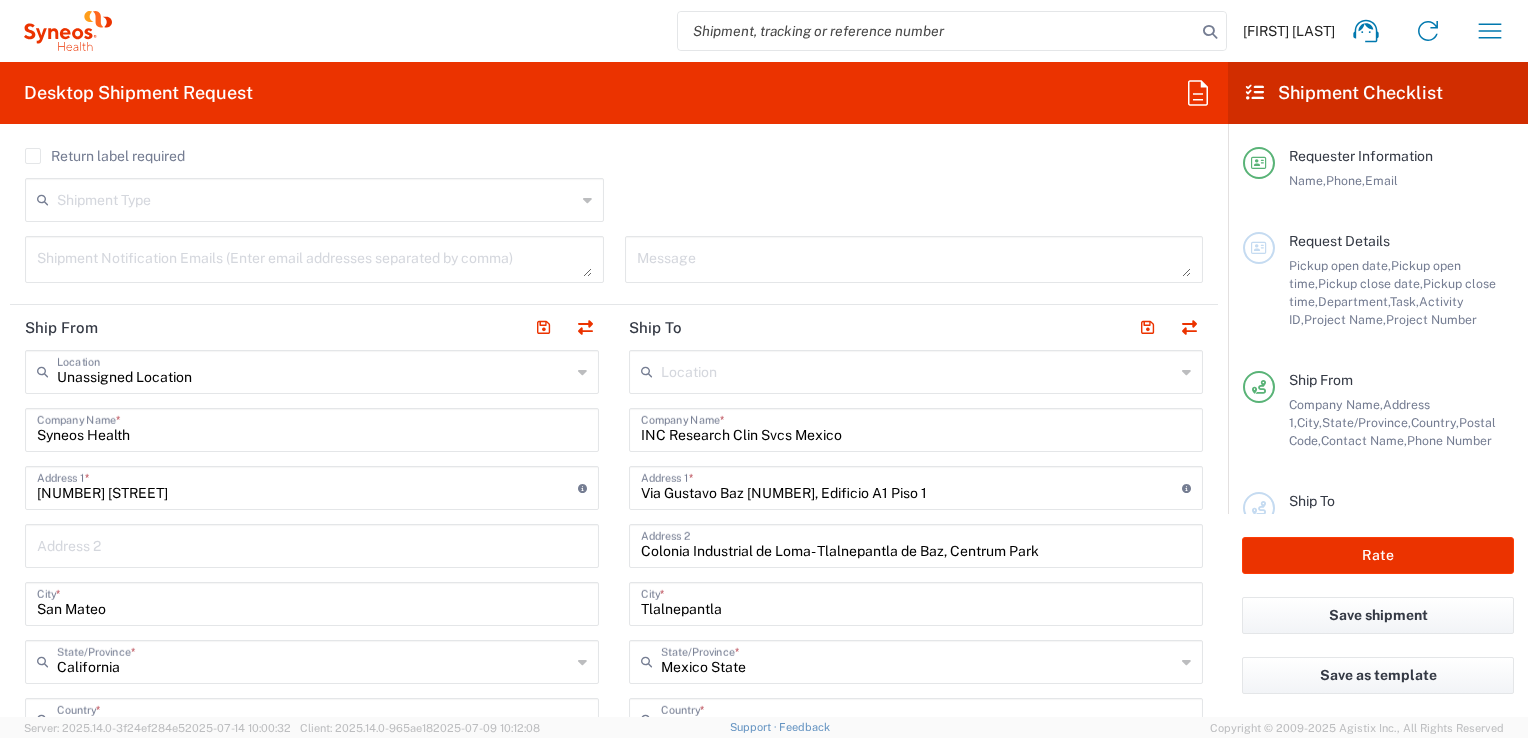 scroll, scrollTop: 636, scrollLeft: 0, axis: vertical 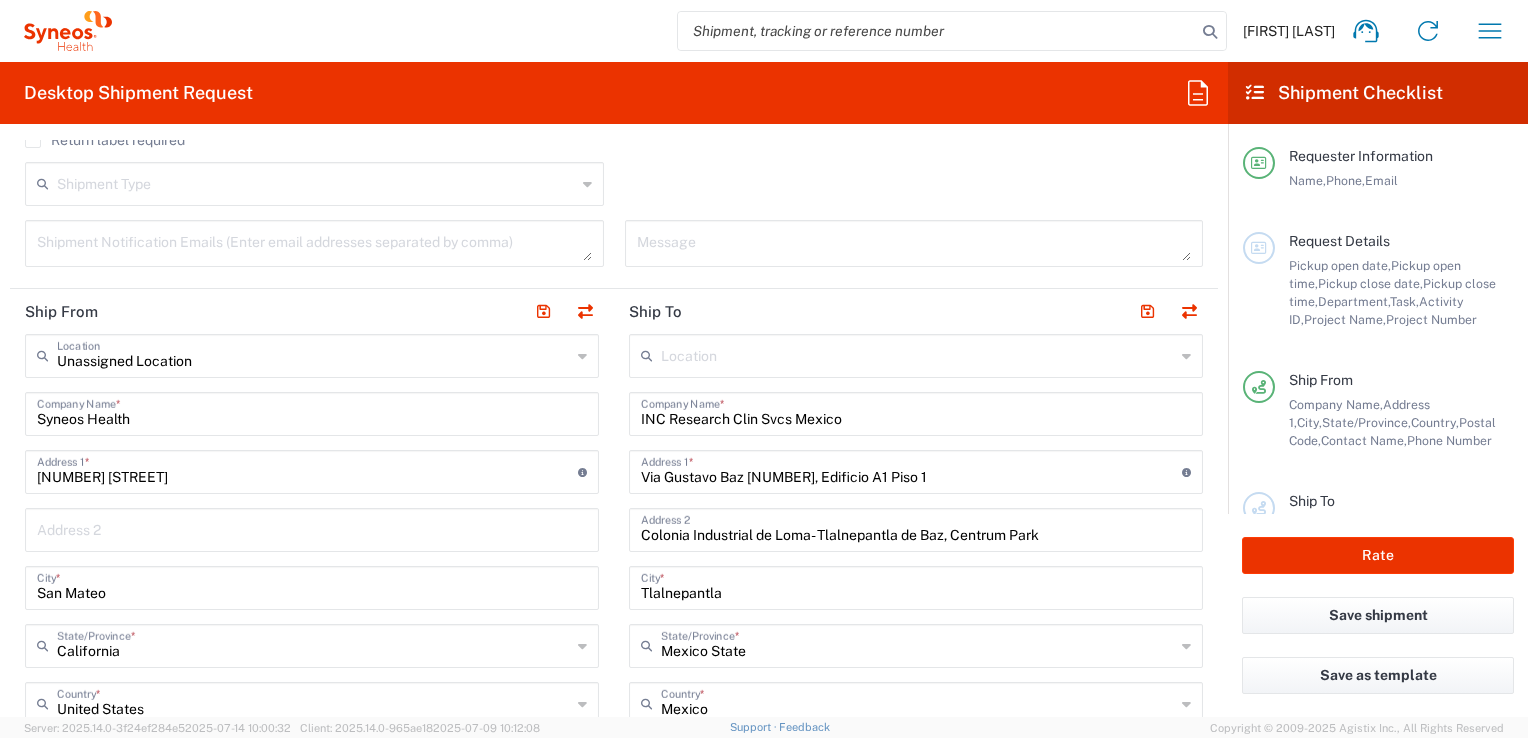 click on "Location  Addison Whitney LLC-Morrisvile NC US Barcelona-Syneos Health BioSector 2 LLC- New York US Boco Digital Media Caerus Marketing Group LLC-Morrisville NC US Chamberlain Communications LLC-New York US Chandler Chicco Agency, LLC-New York US Genico, LLC Gerbig Snell/Weisheimer Advert- Westerville OH Haas & Health Partner Public Relations GmbH Illingworth Research Group Ltd-Macclesfield UK Illingworth Rsrch Grp (France) Illingworth Rsrch Grp (Italy) Illingworth Rsrch Grp (Spain) Illingworth Rsrch Grp (USA) In Illingworth Rsrch Grp(Australi INC Research Clin Svcs Mexico inVentiv Health Philippines, Inc. IRG - Morrisville Warehouse IVH IPS Pvt Ltd- India IVH Mexico SA de CV NAVICOR GROUP, LLC- New York US PALIO + IGNITE, LLC- Westerville OH US Pharmaceutical Institute LLC- Morrisville NC US PT Syneos Health Indonesia Rx dataScience Inc-Morrisville NC US RxDataScience India Private Lt Syneos Health (Beijing) Inc.Lt Syneos Health (Shanghai) Inc. Ltd. Syneos Health (Thailand) Limit Syneos Health Argentina SA" 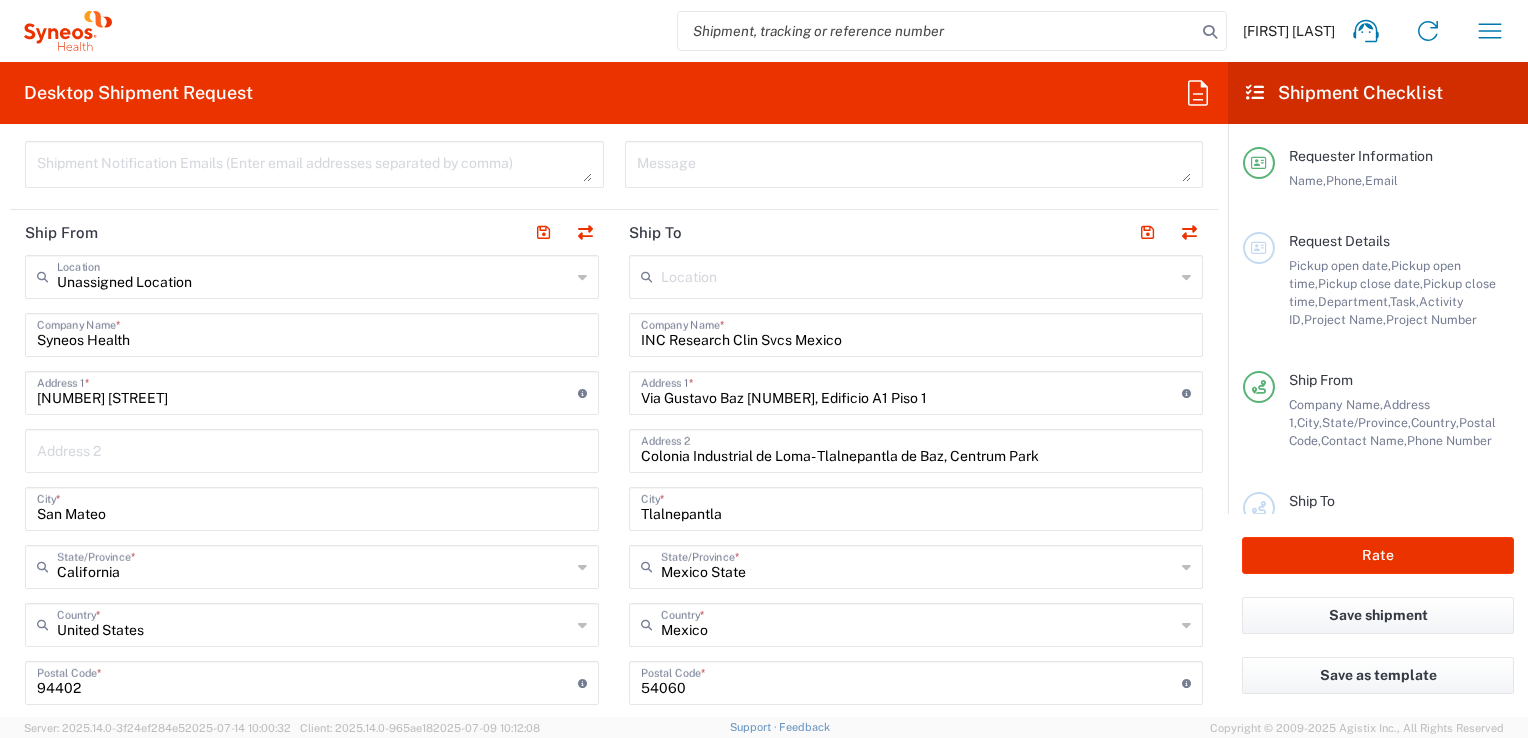 scroll, scrollTop: 716, scrollLeft: 0, axis: vertical 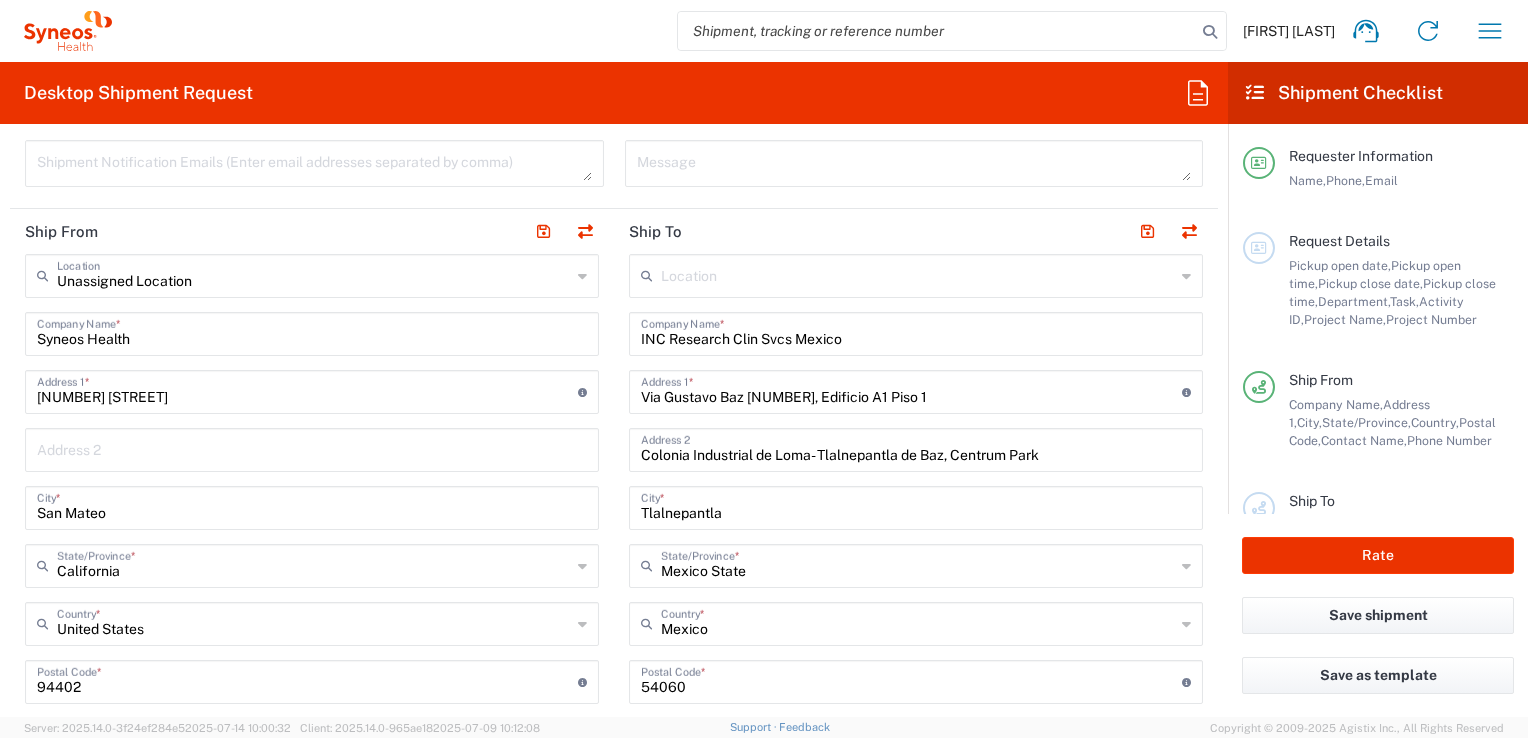 click on "San Mateo" at bounding box center [312, 506] 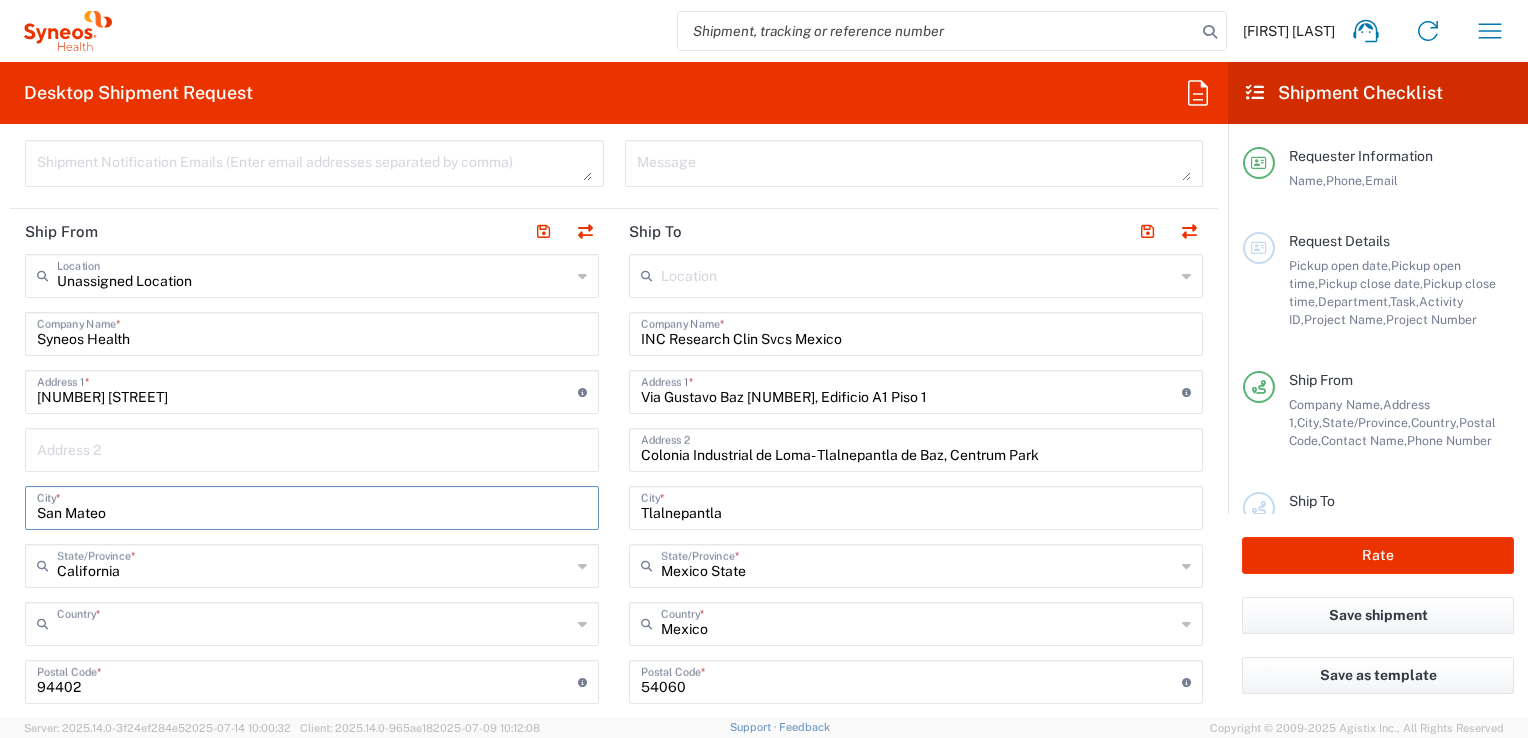 click at bounding box center [314, 622] 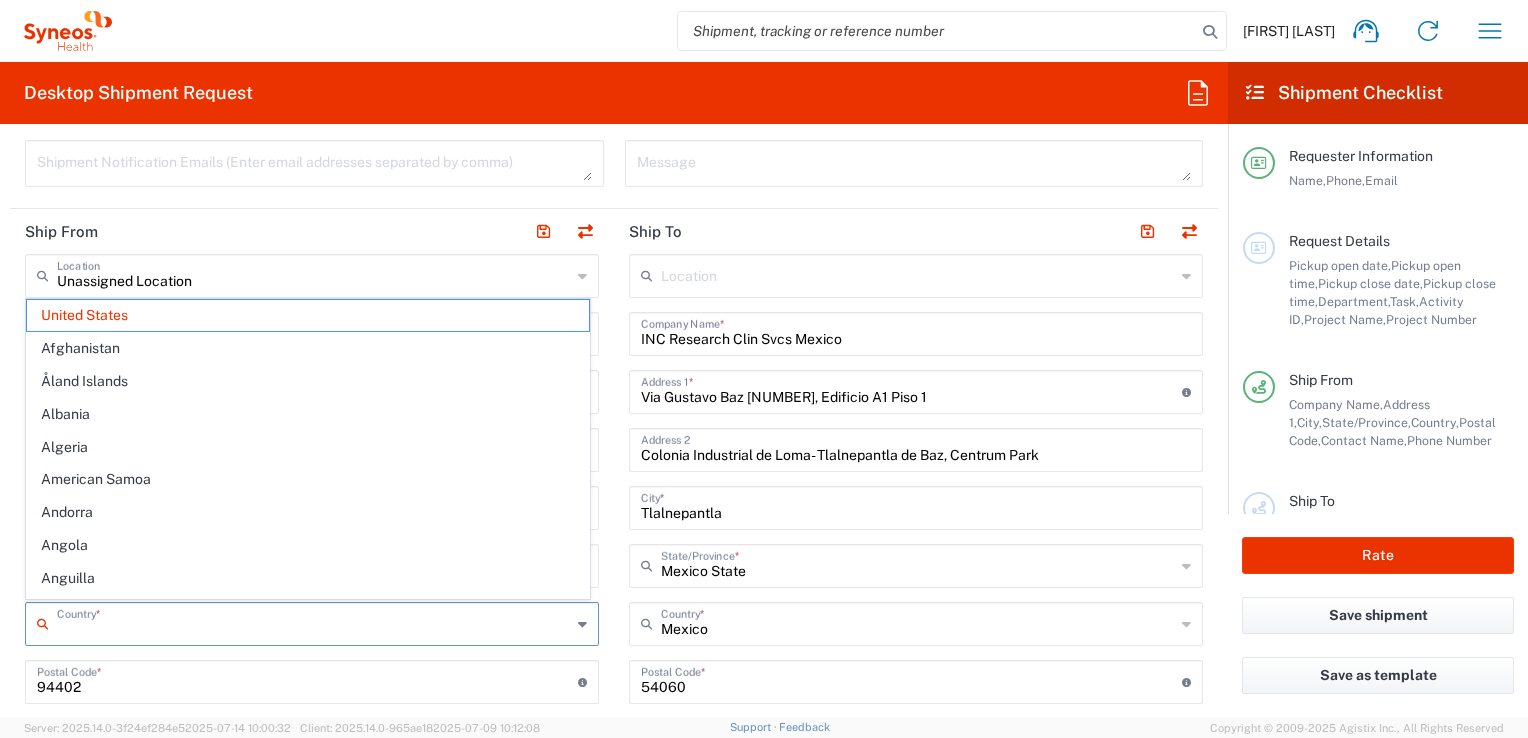 click on "Country  *" 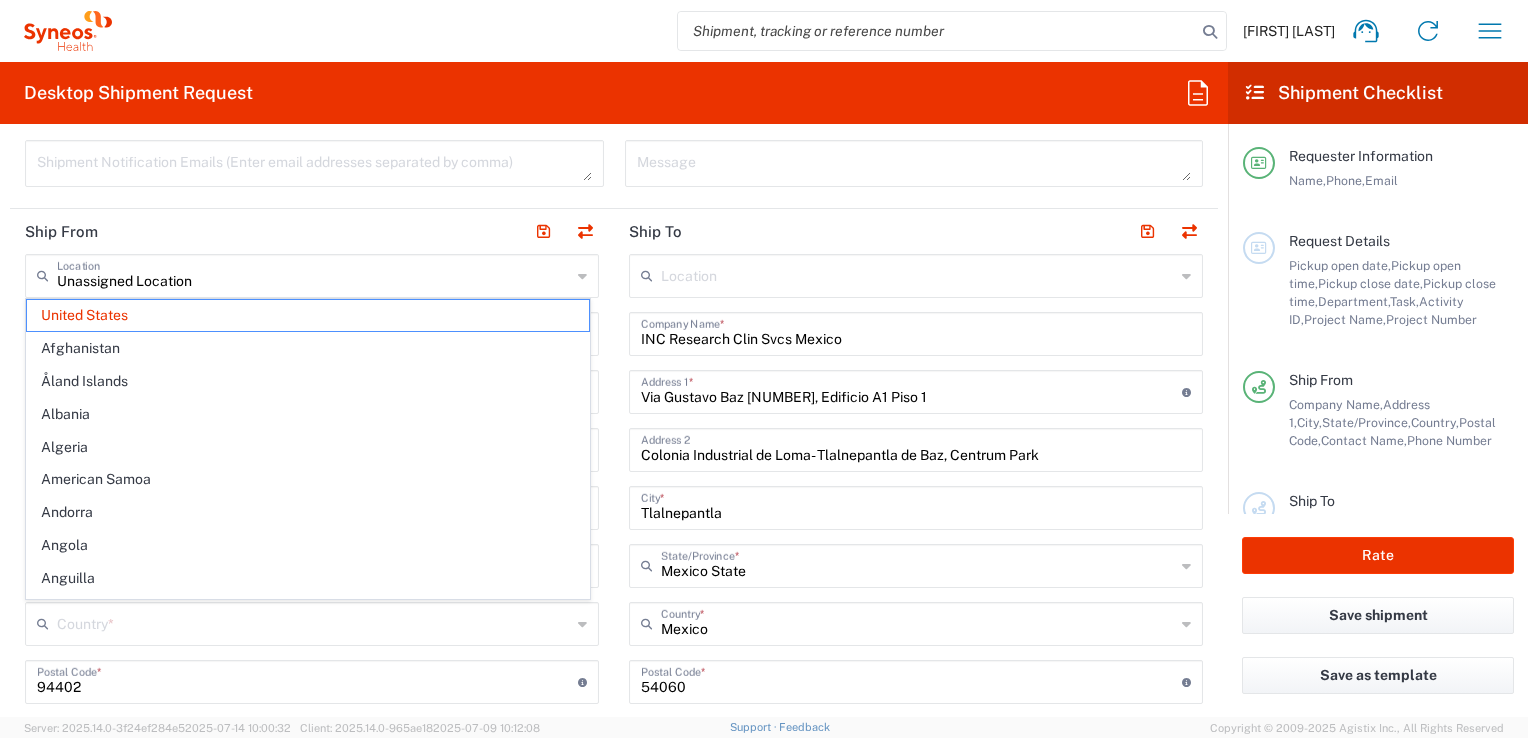 click 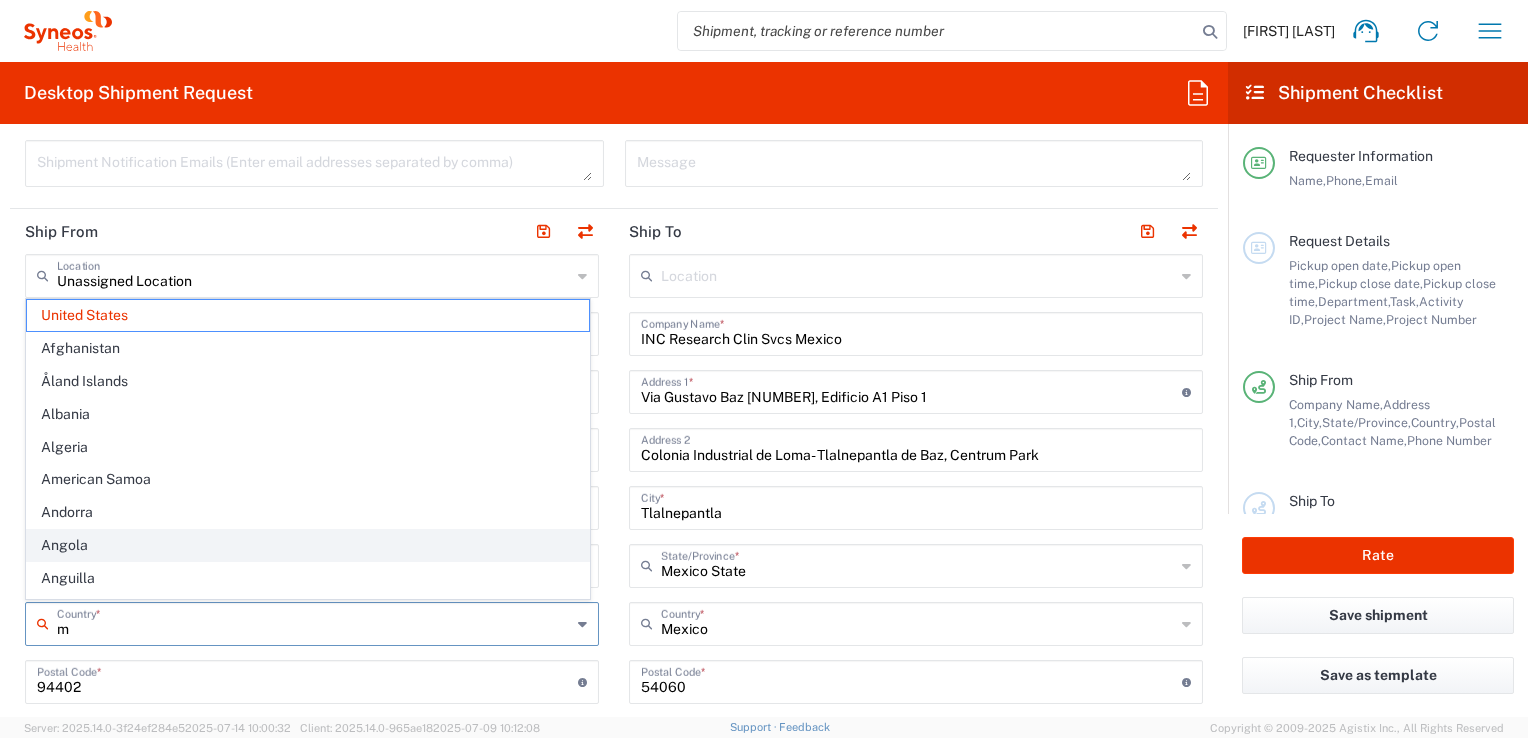 type on "me" 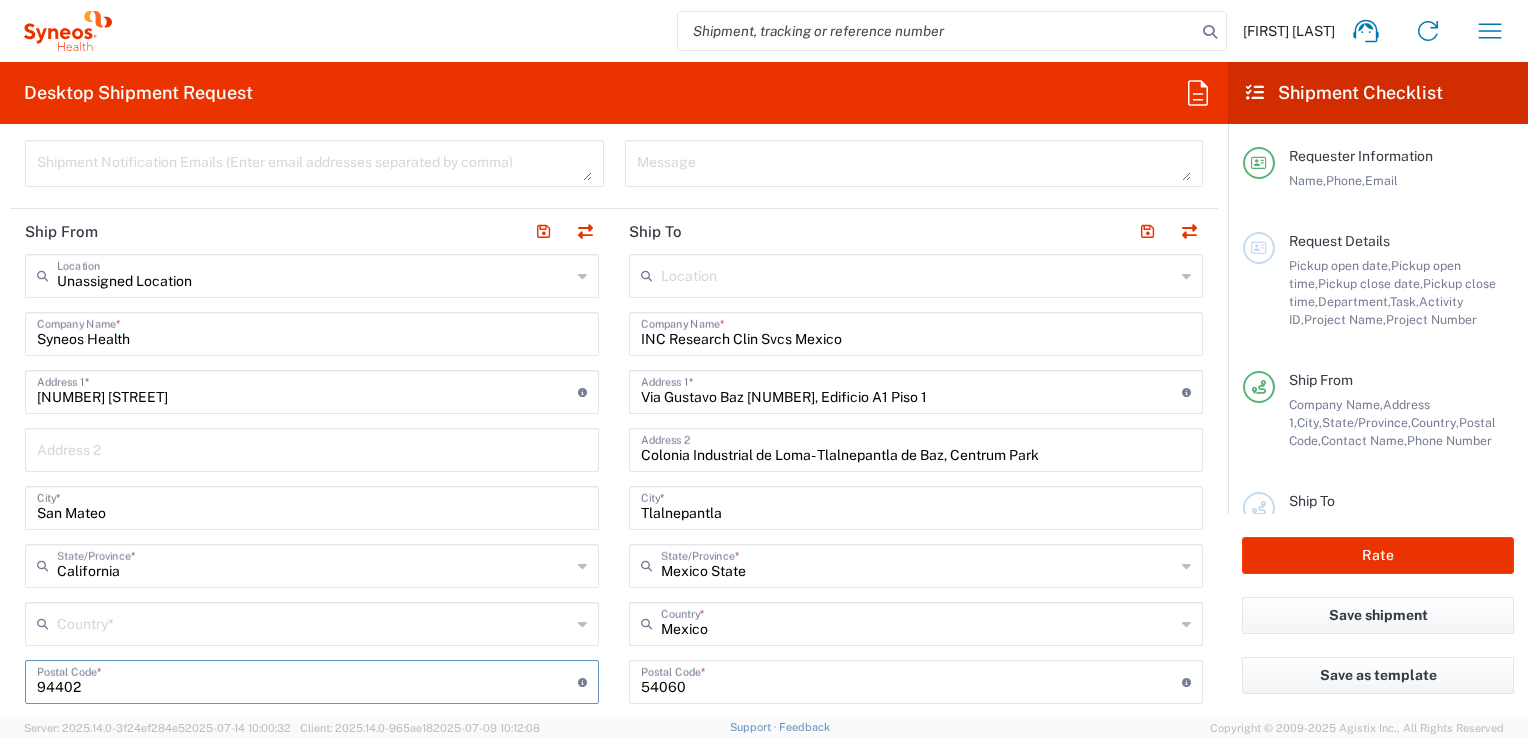 click at bounding box center (314, 622) 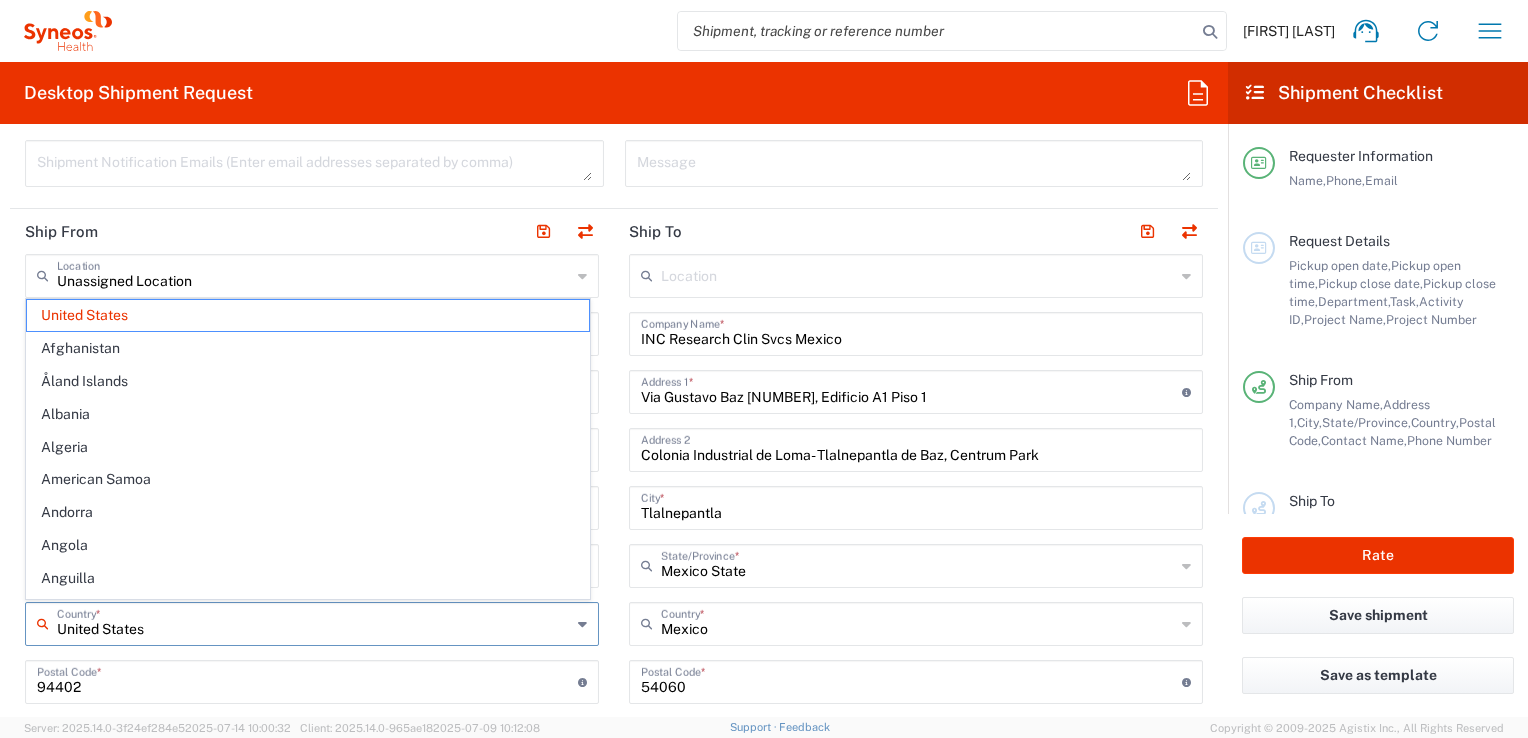 click on "United States" at bounding box center [314, 622] 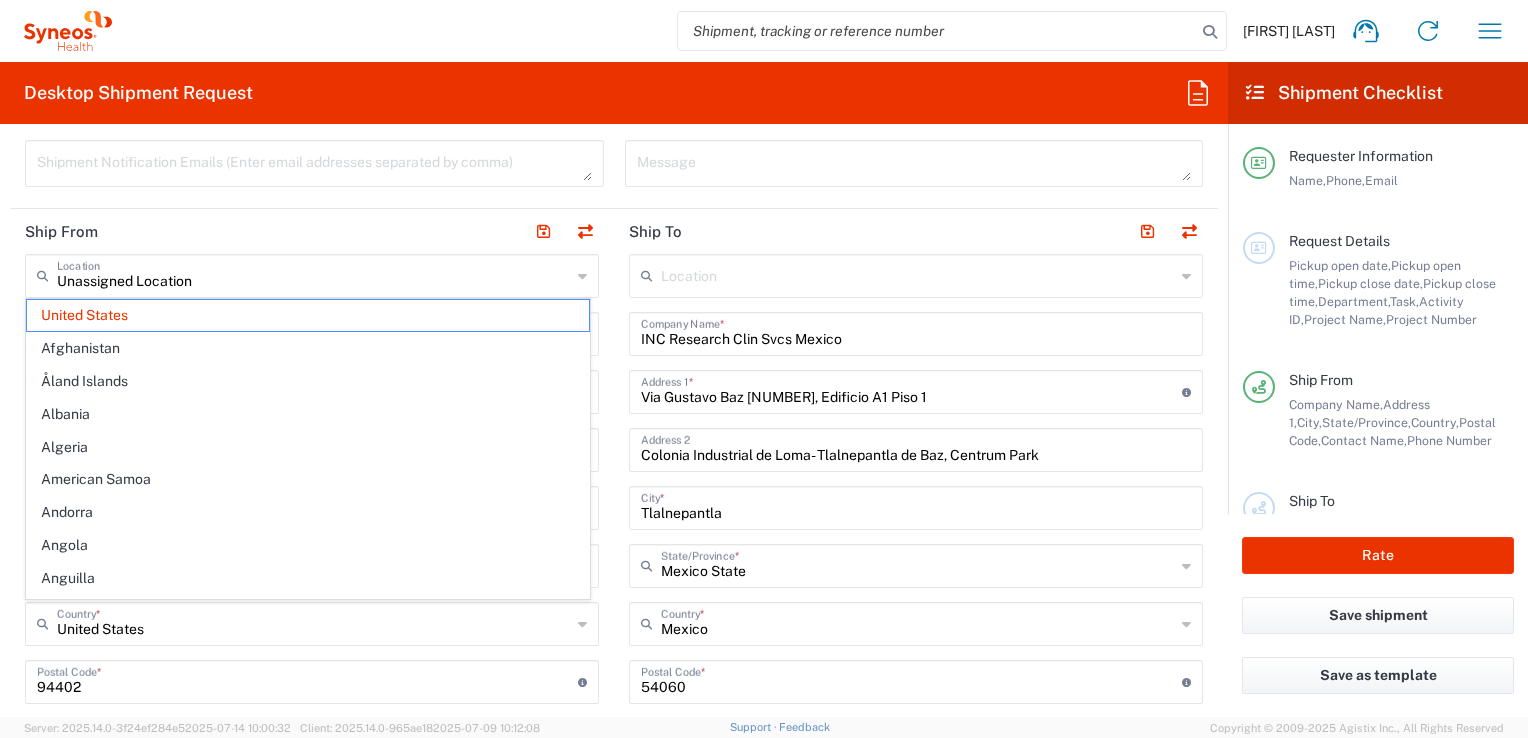 click on "United States  Country  *" 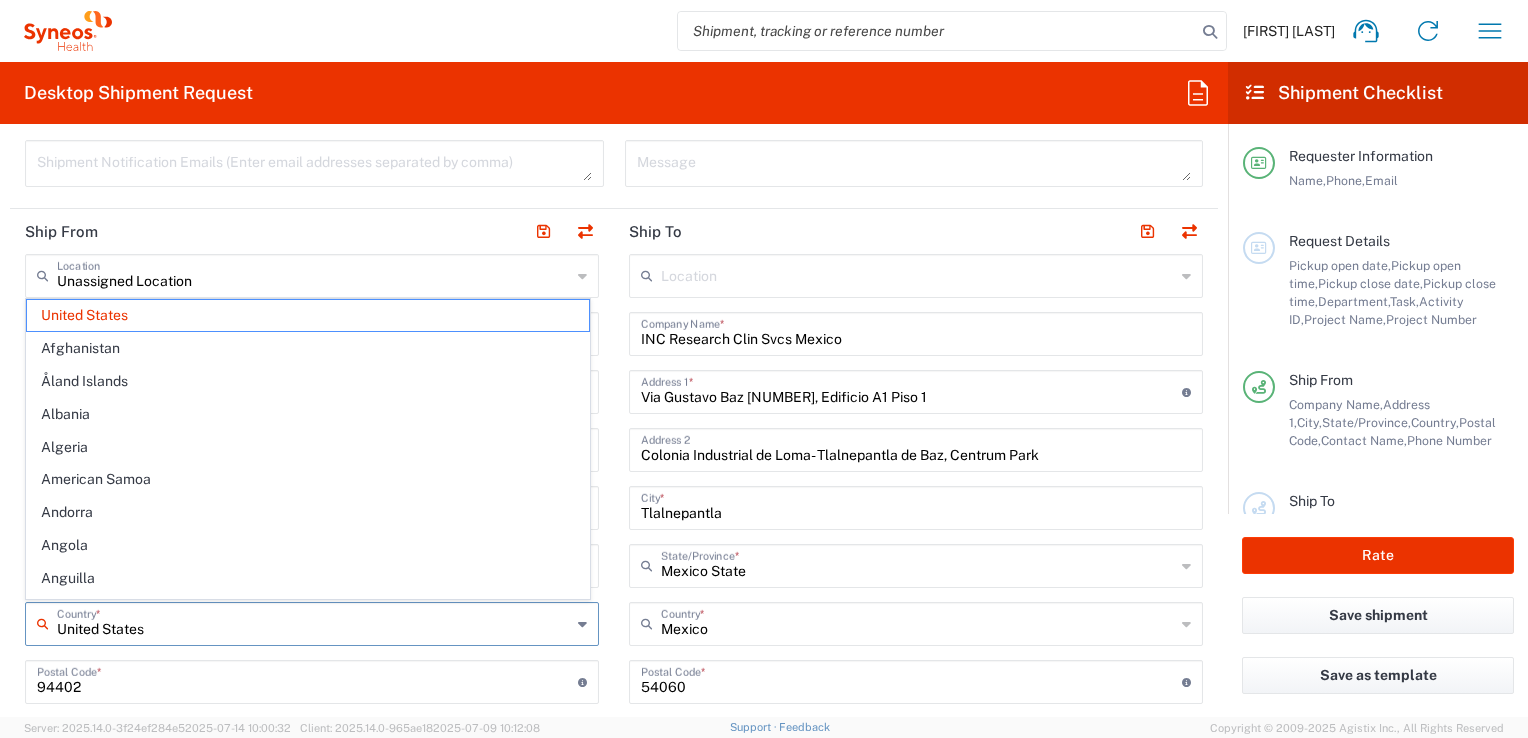 click 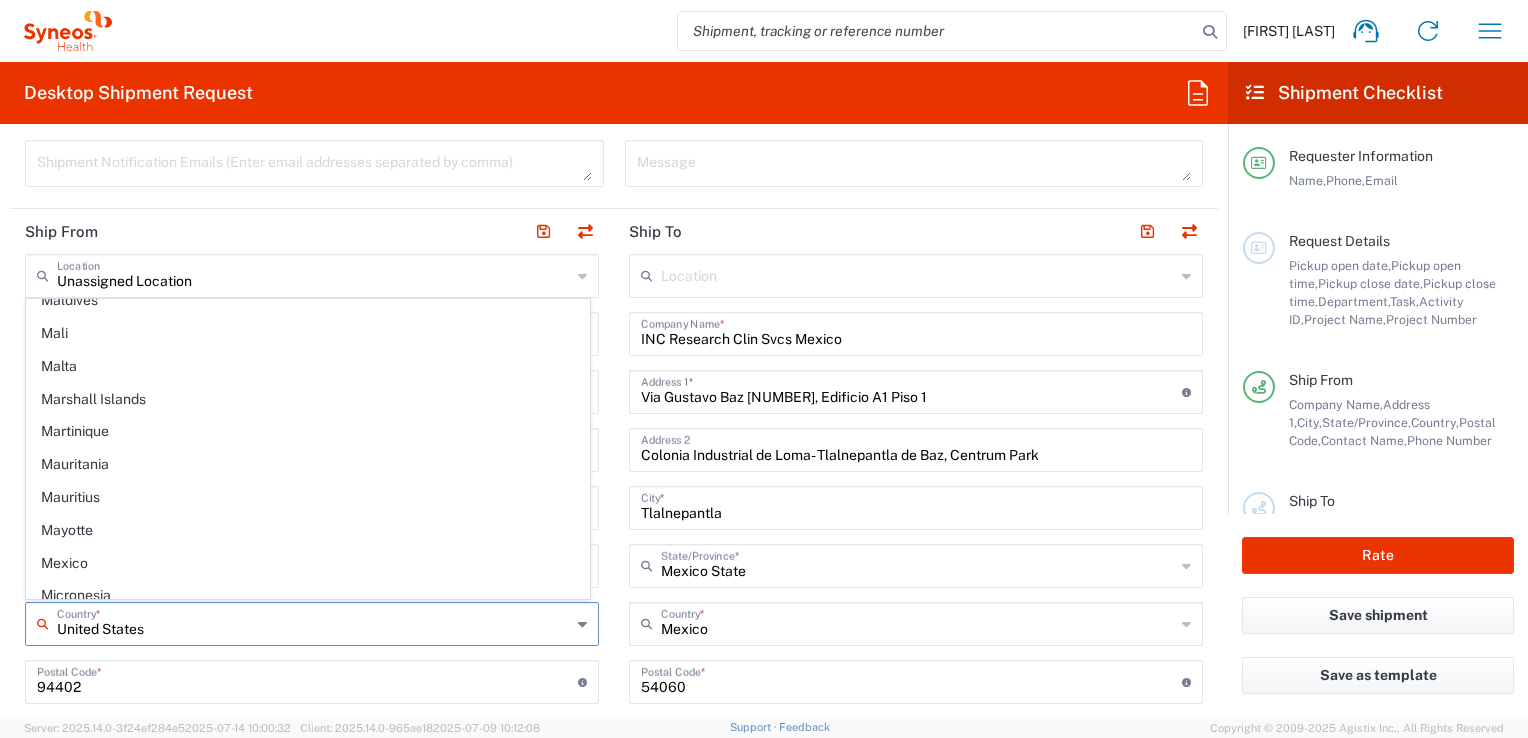 scroll, scrollTop: 4414, scrollLeft: 0, axis: vertical 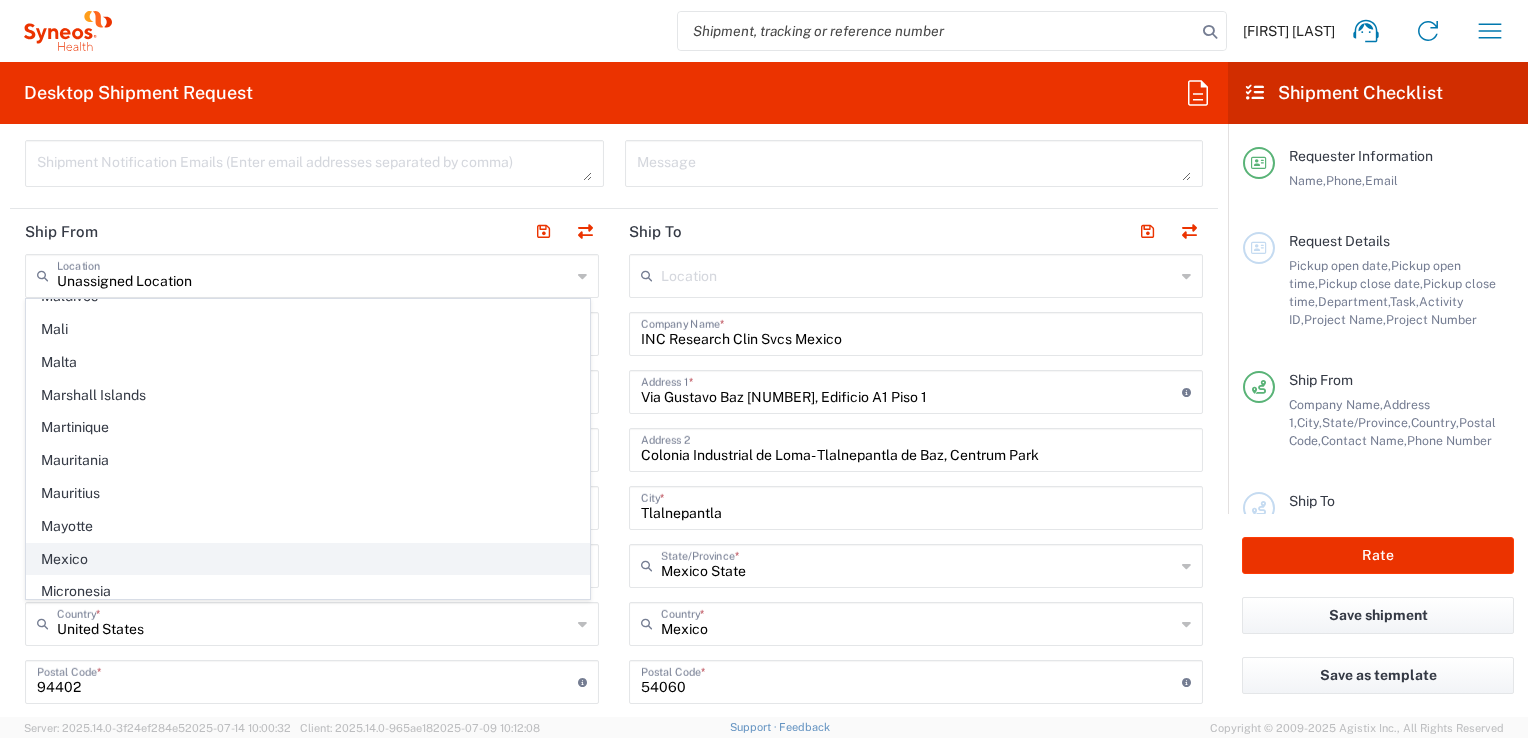 click on "Mexico" 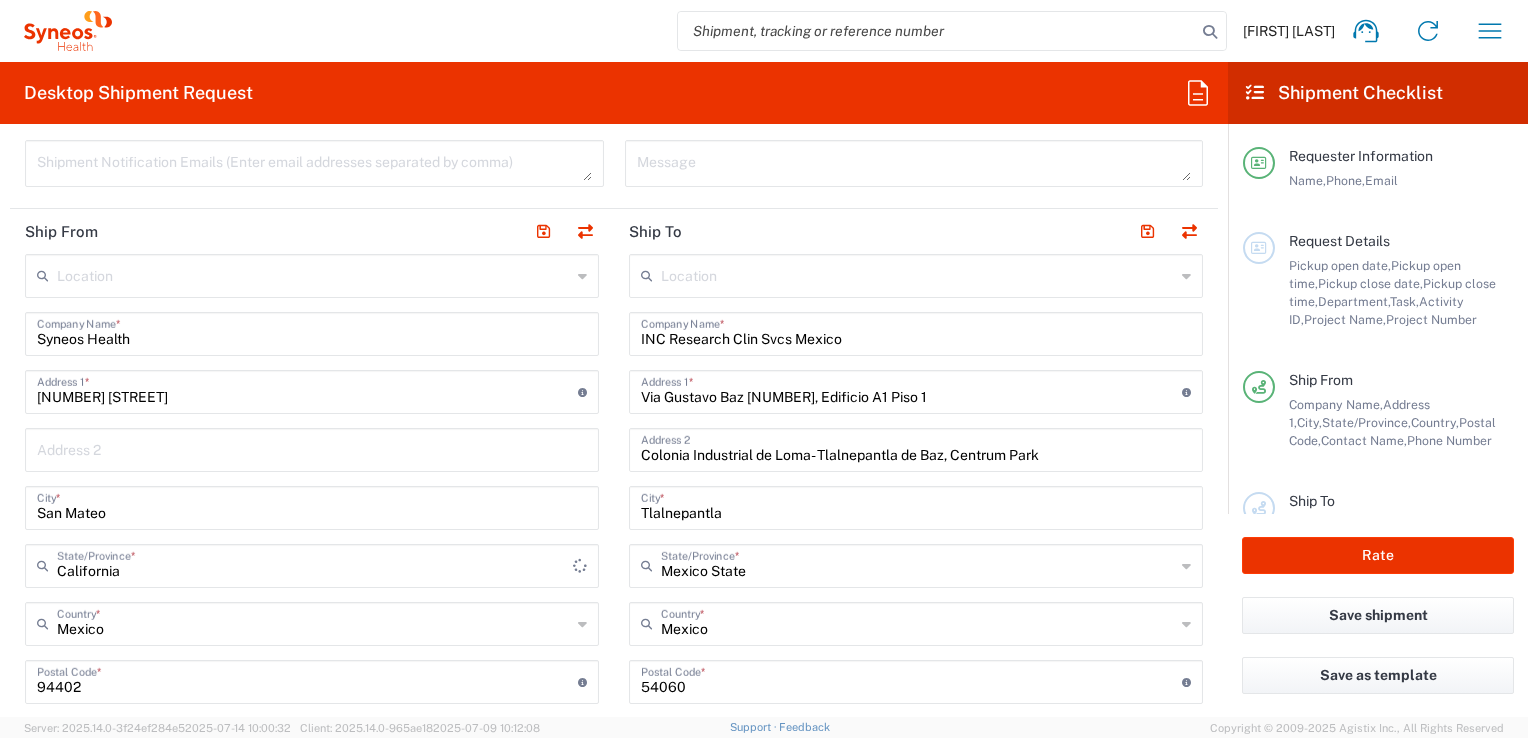 type on "Coahuila" 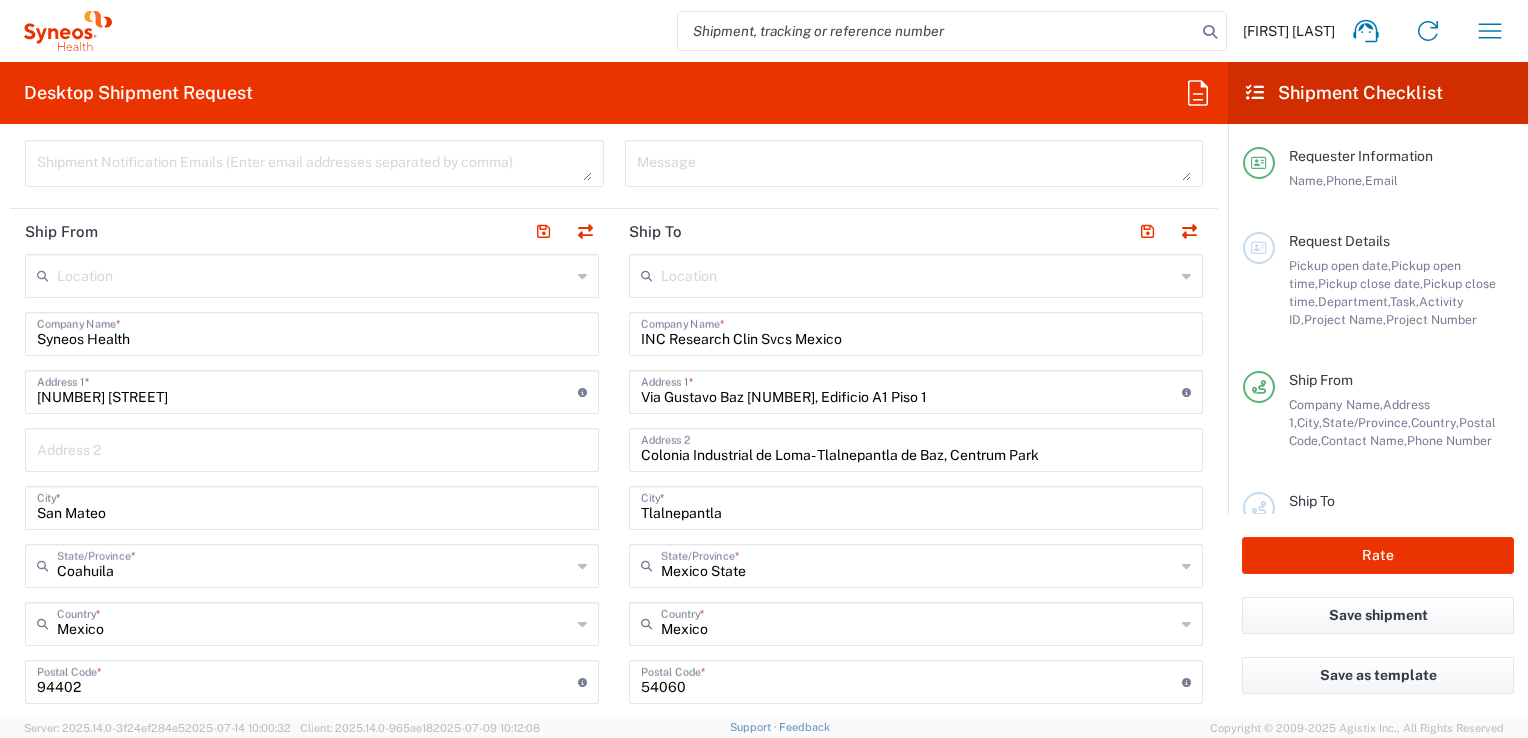 click on "Syneos Health" at bounding box center [312, 332] 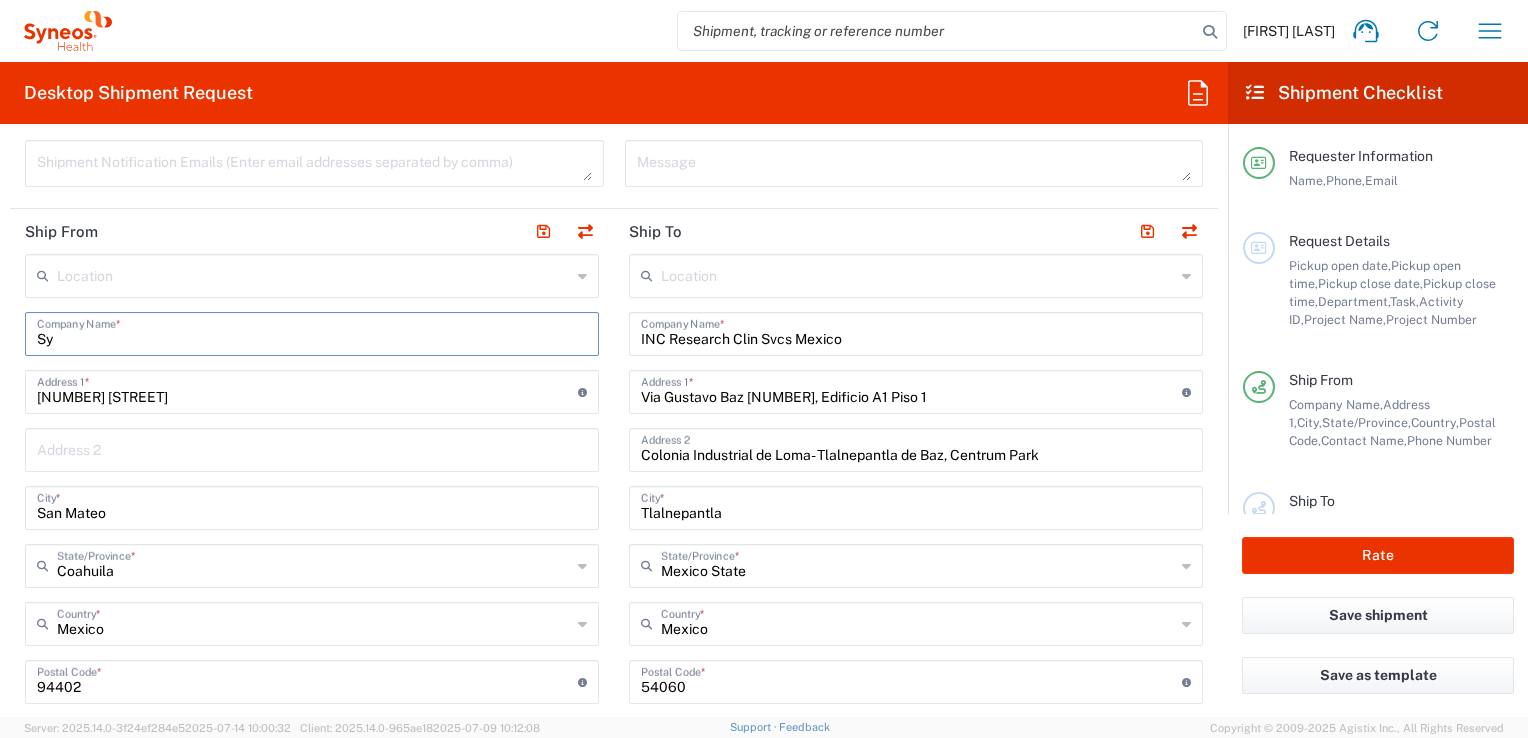 type on "S" 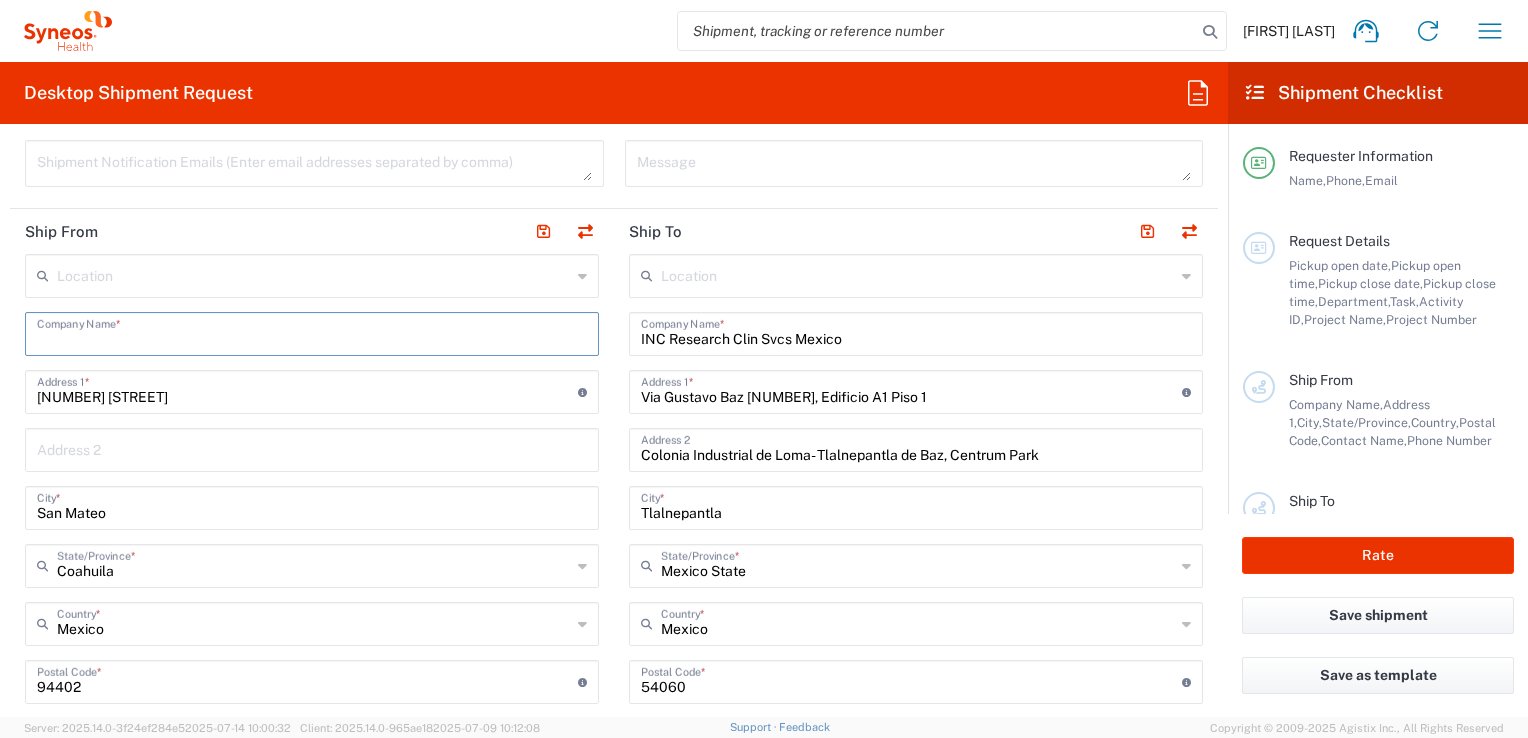 click at bounding box center [312, 332] 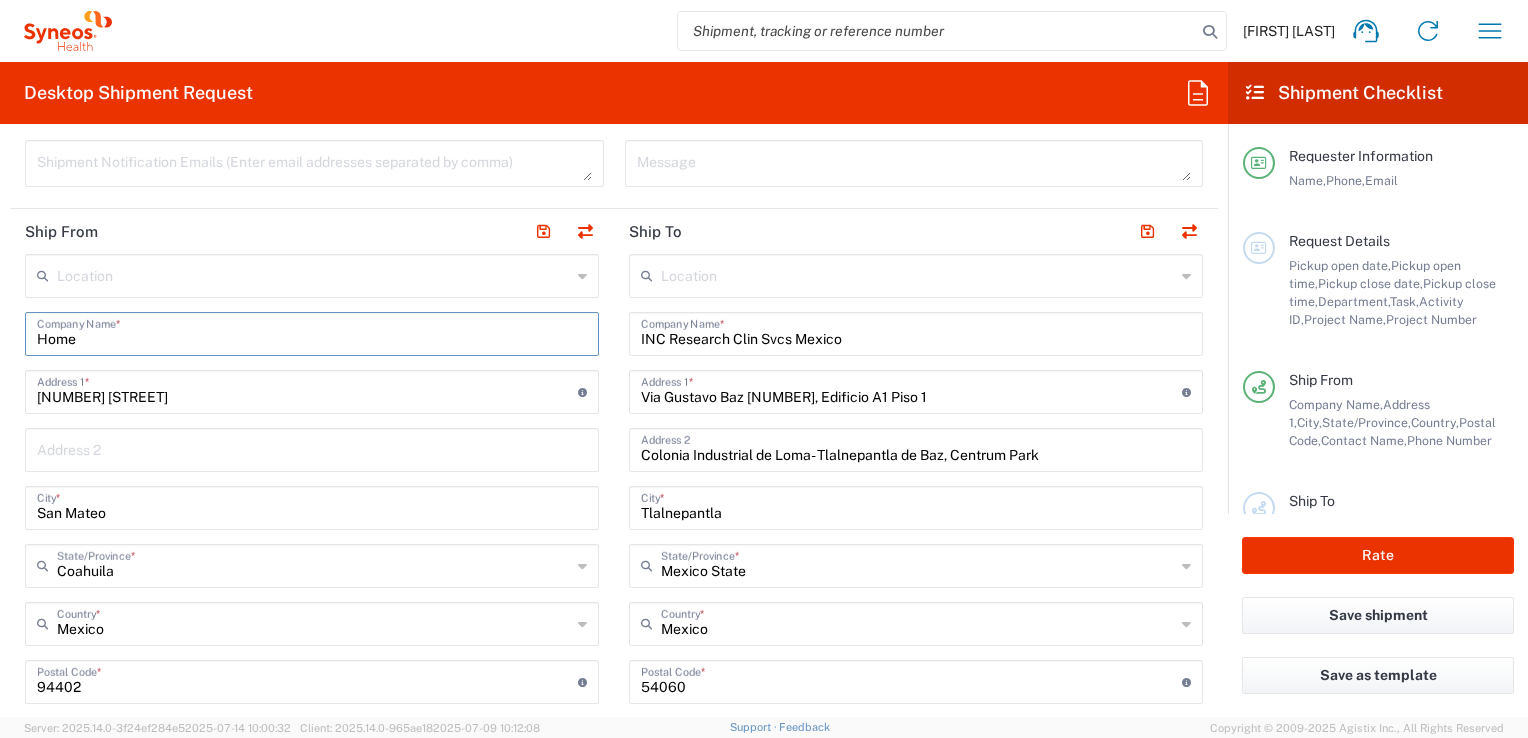 type on "Home" 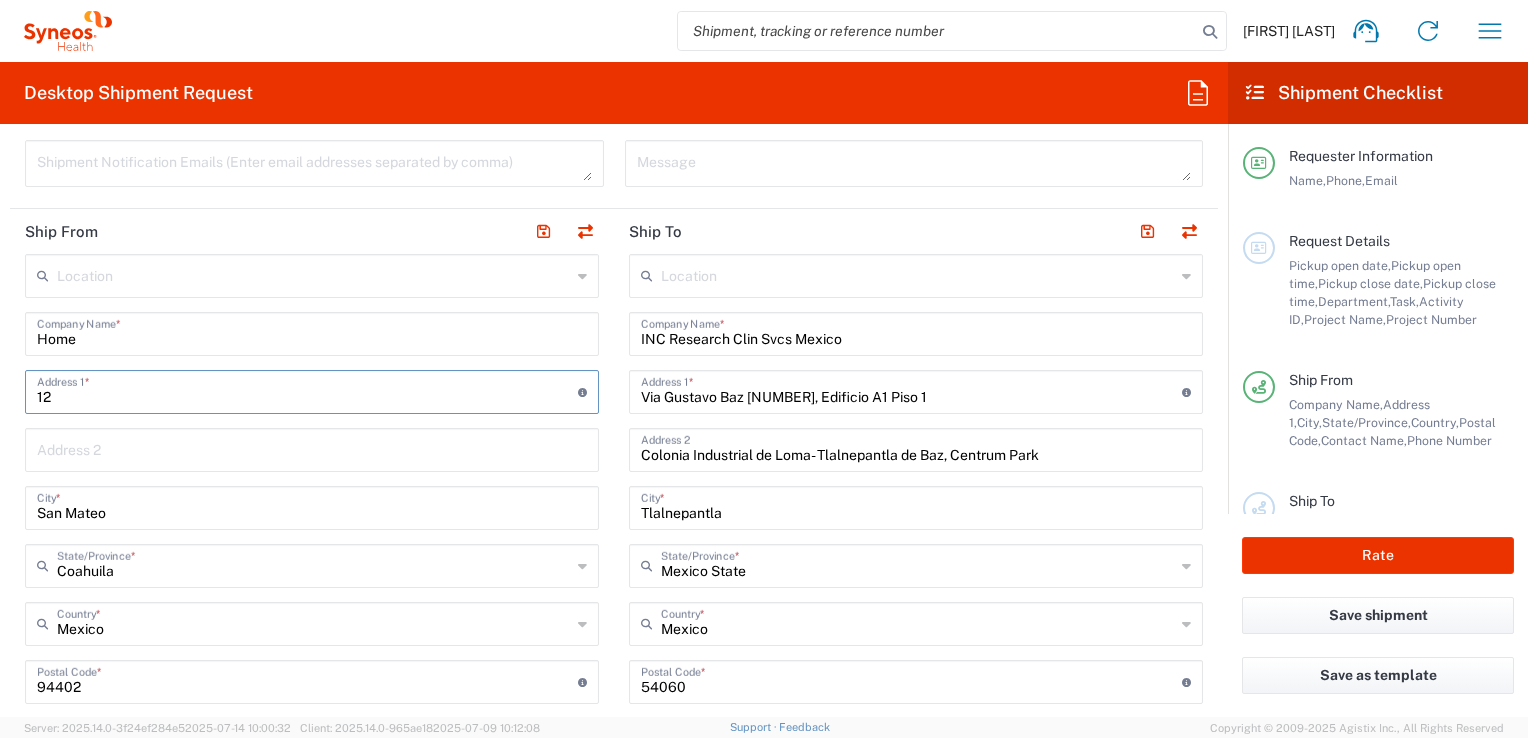 type on "1" 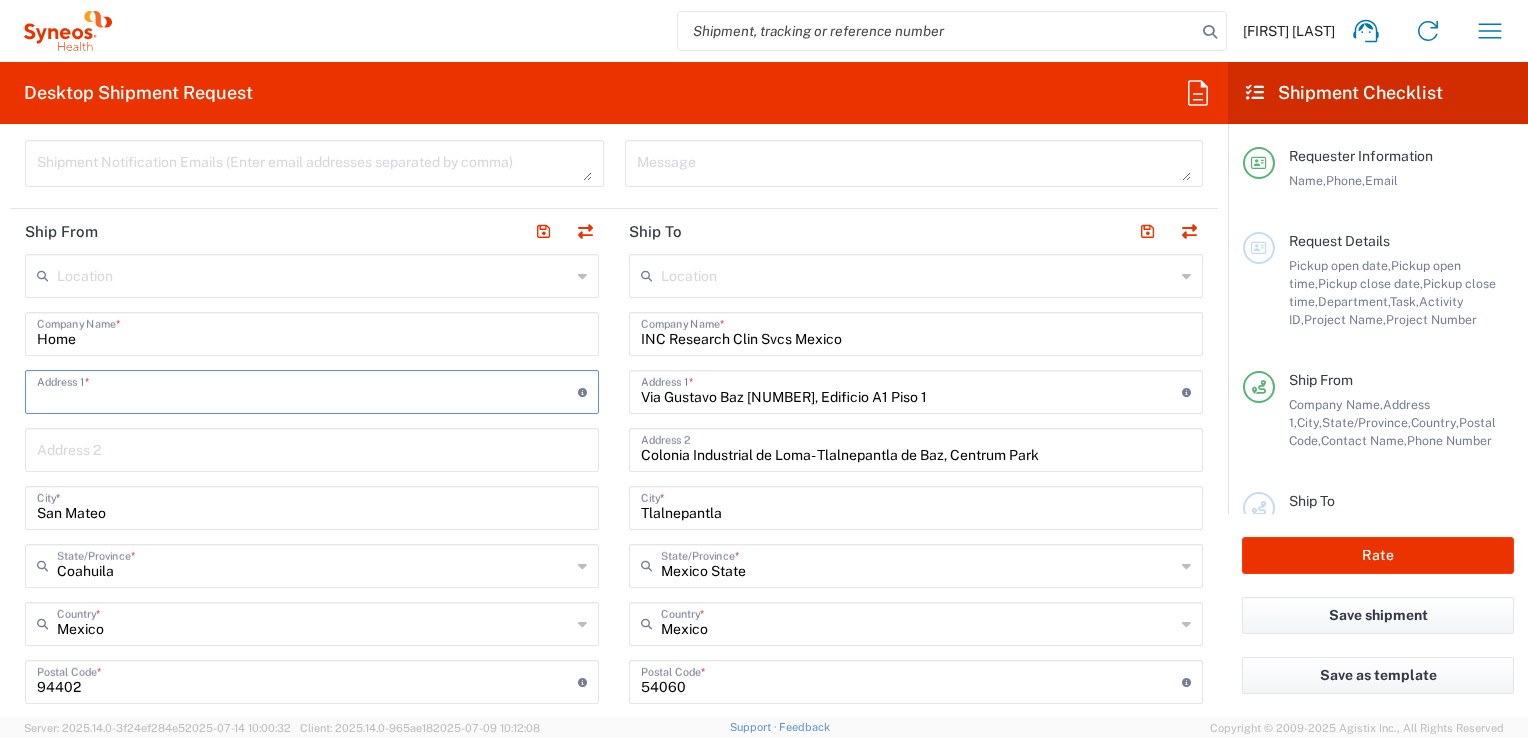 click at bounding box center (307, 390) 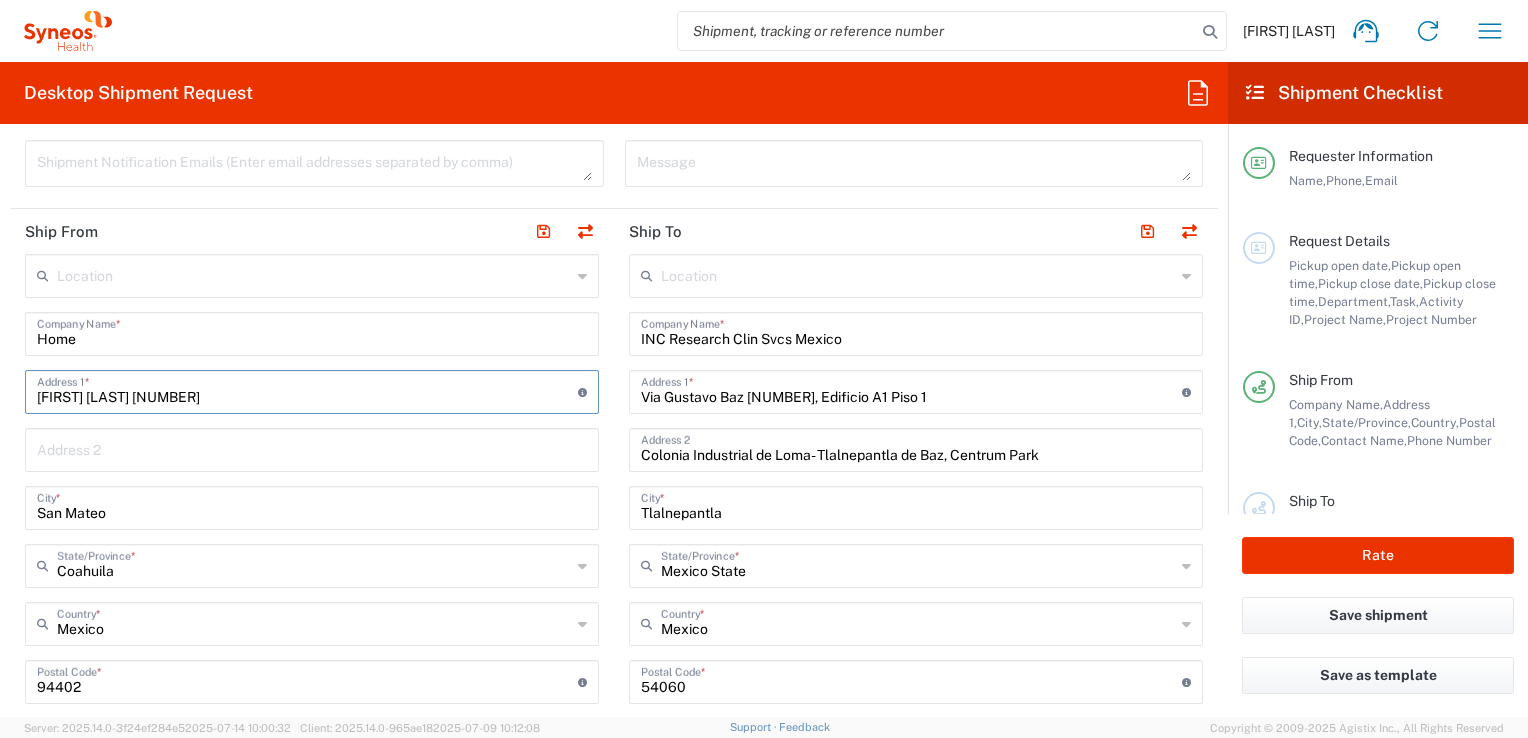 type on "Galileo Galilei 4259" 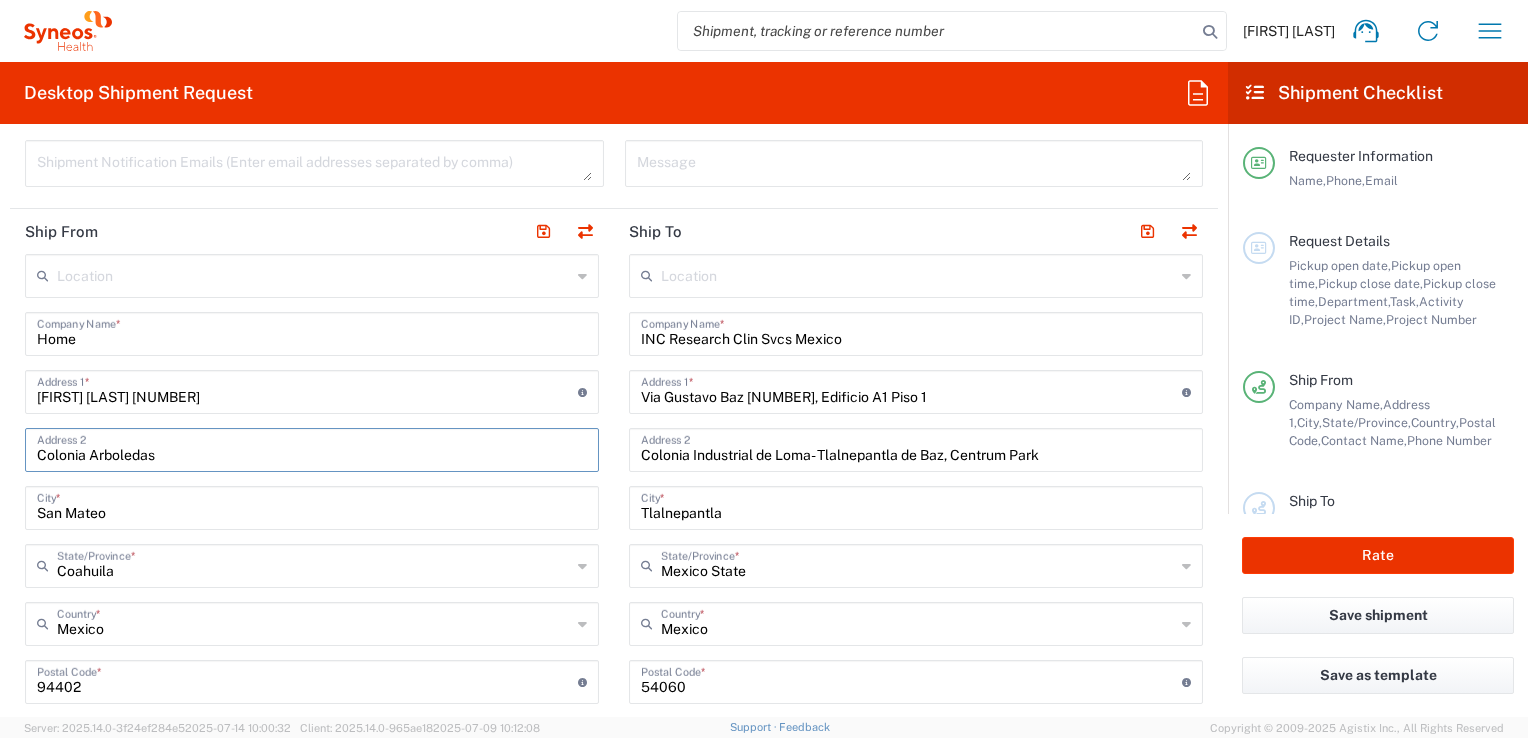 type on "Colonia Arboledas" 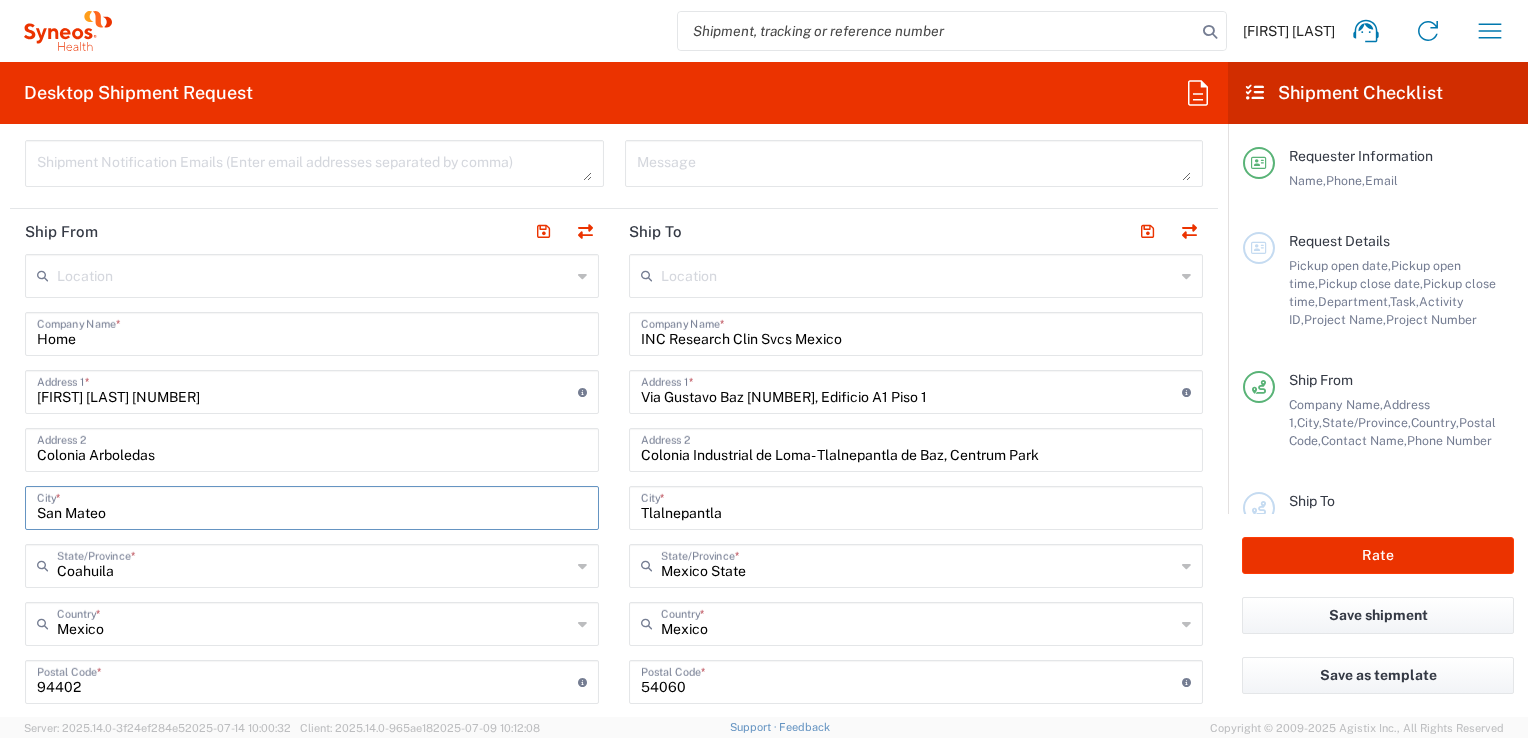 click on "San Mateo" at bounding box center (312, 506) 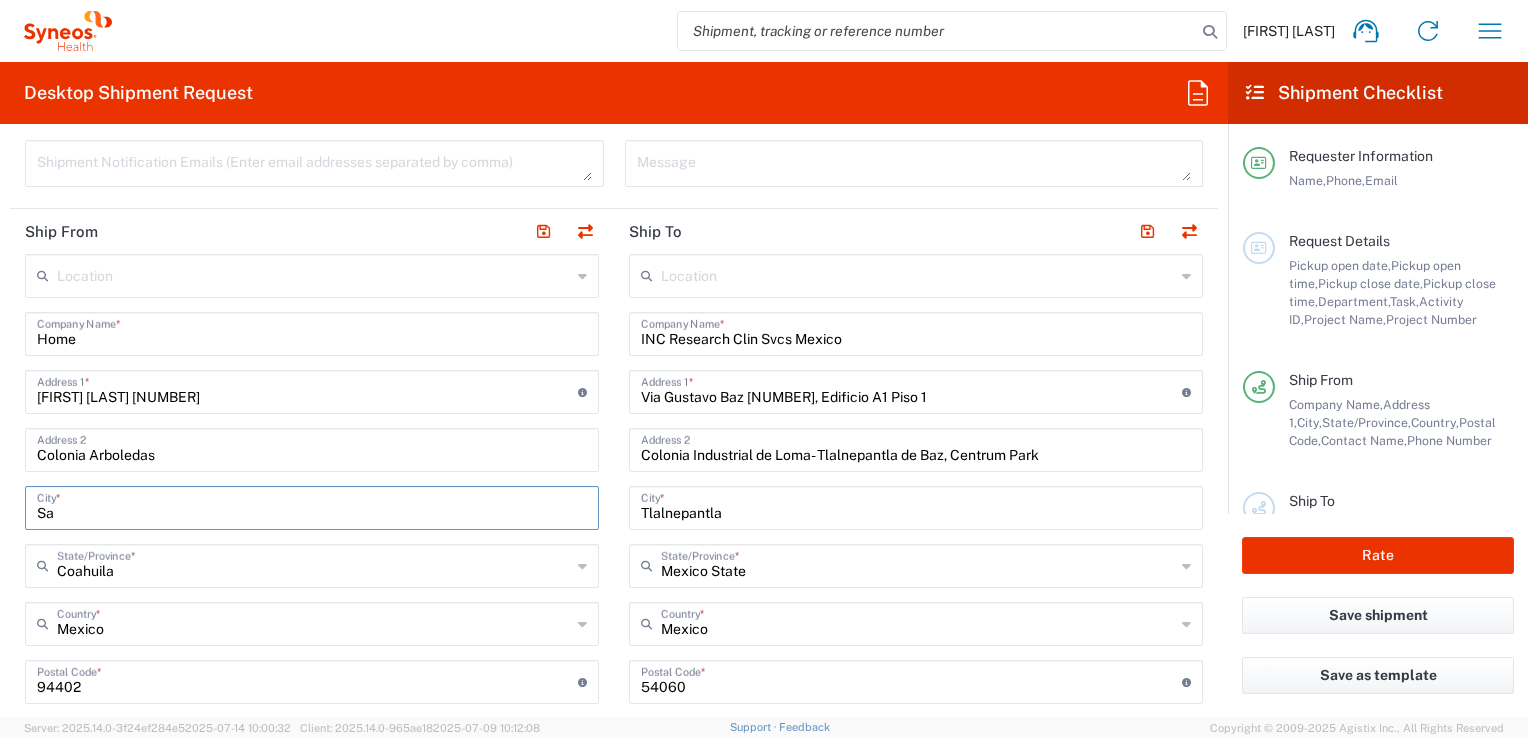 type on "S" 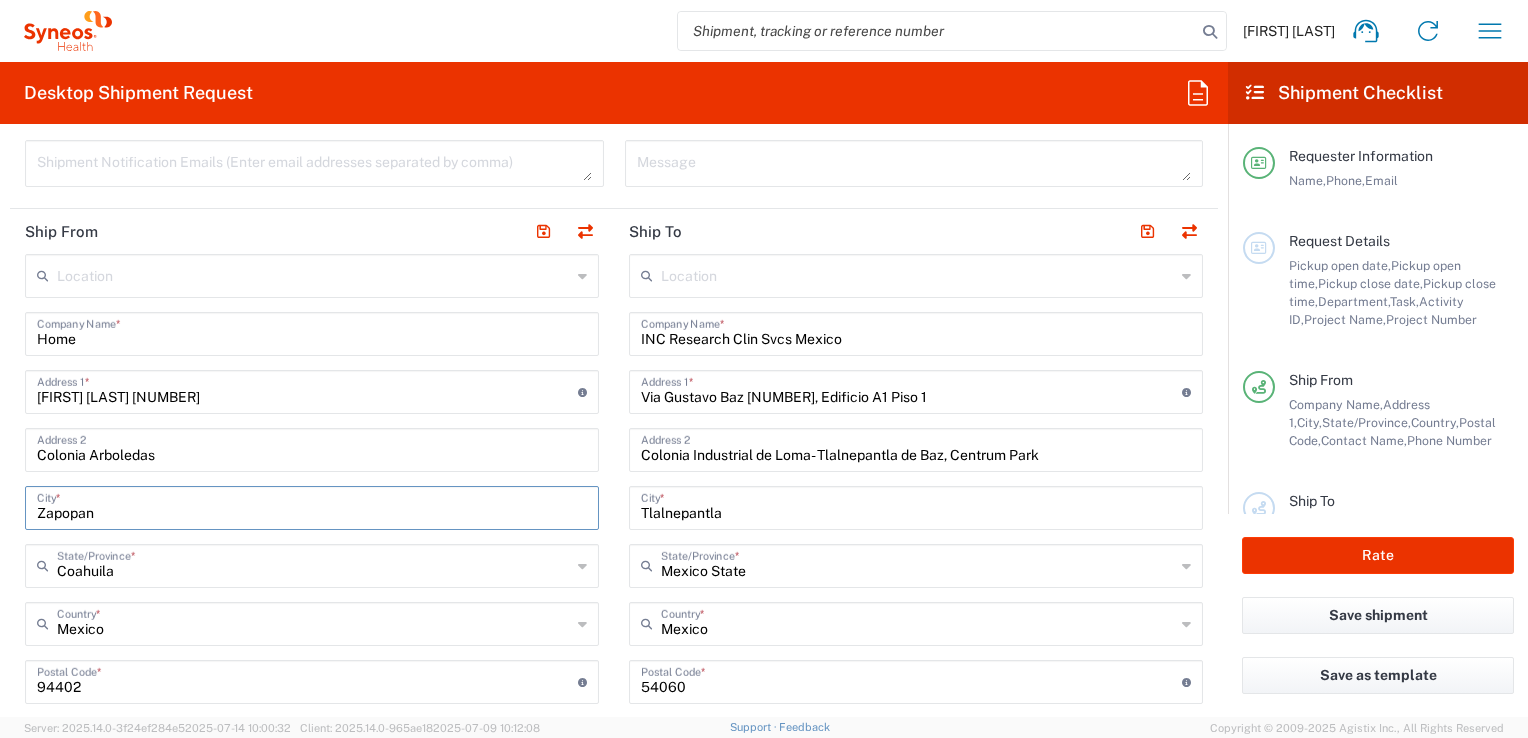 type on "Zapopan" 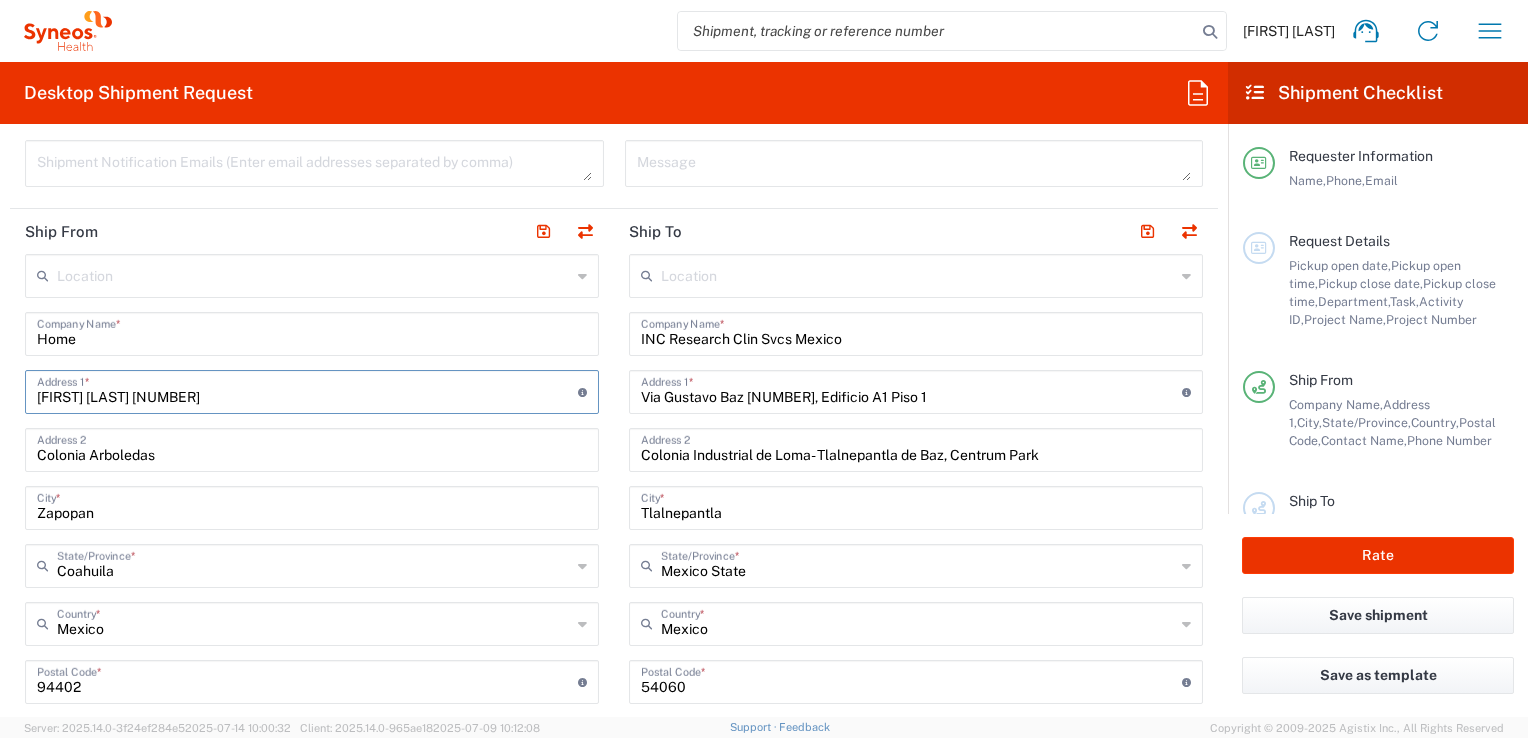 click on "Galileo Galilei 4259" at bounding box center [307, 390] 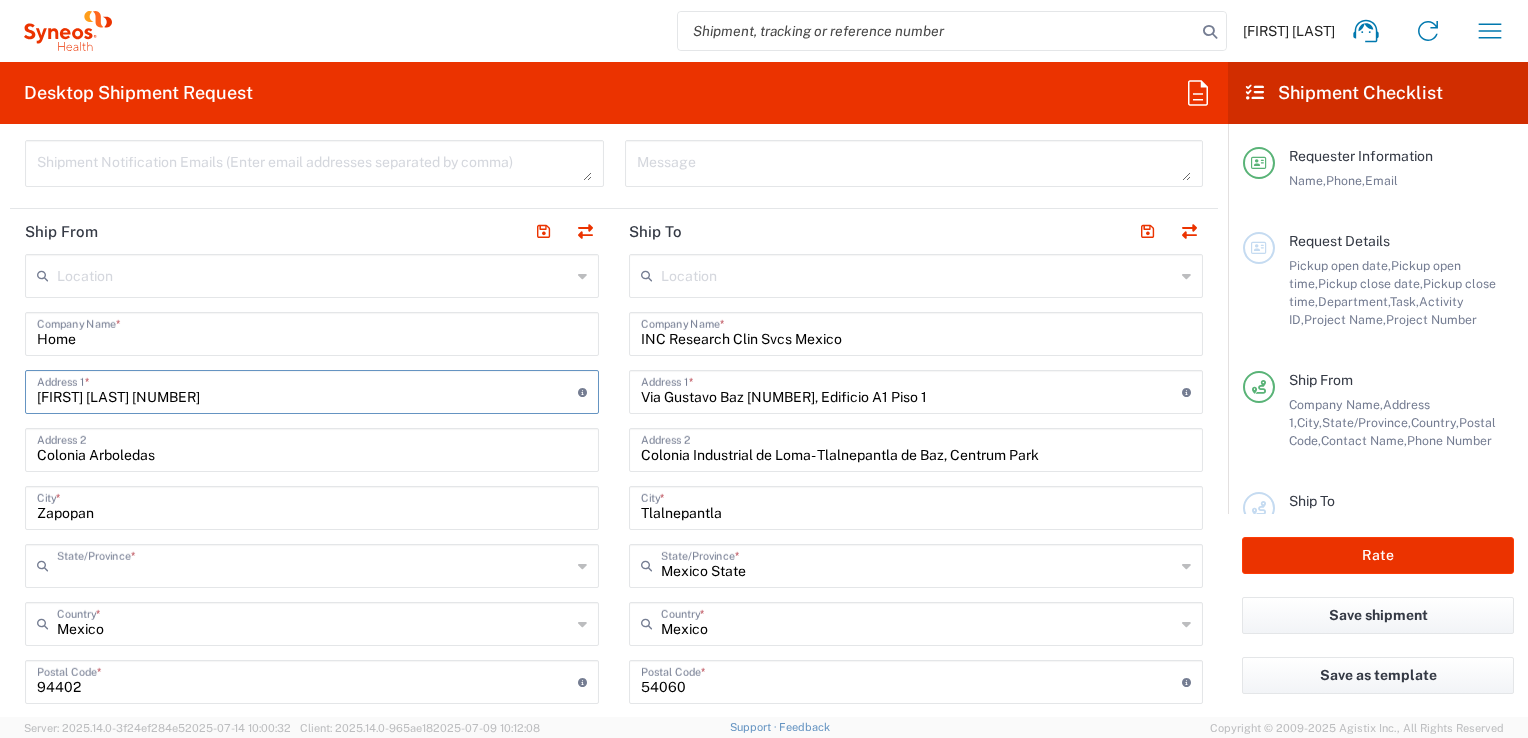 click at bounding box center [314, 564] 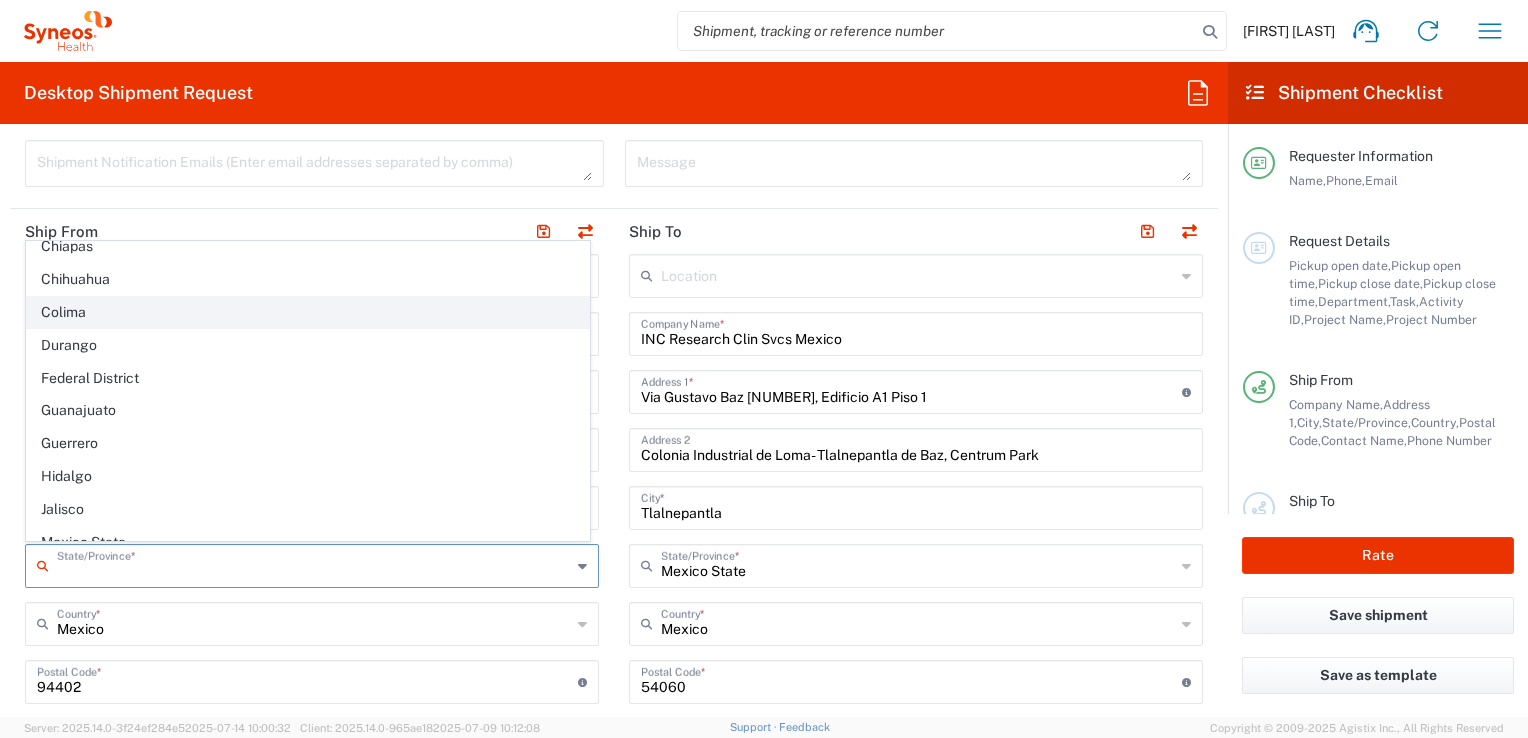scroll, scrollTop: 175, scrollLeft: 0, axis: vertical 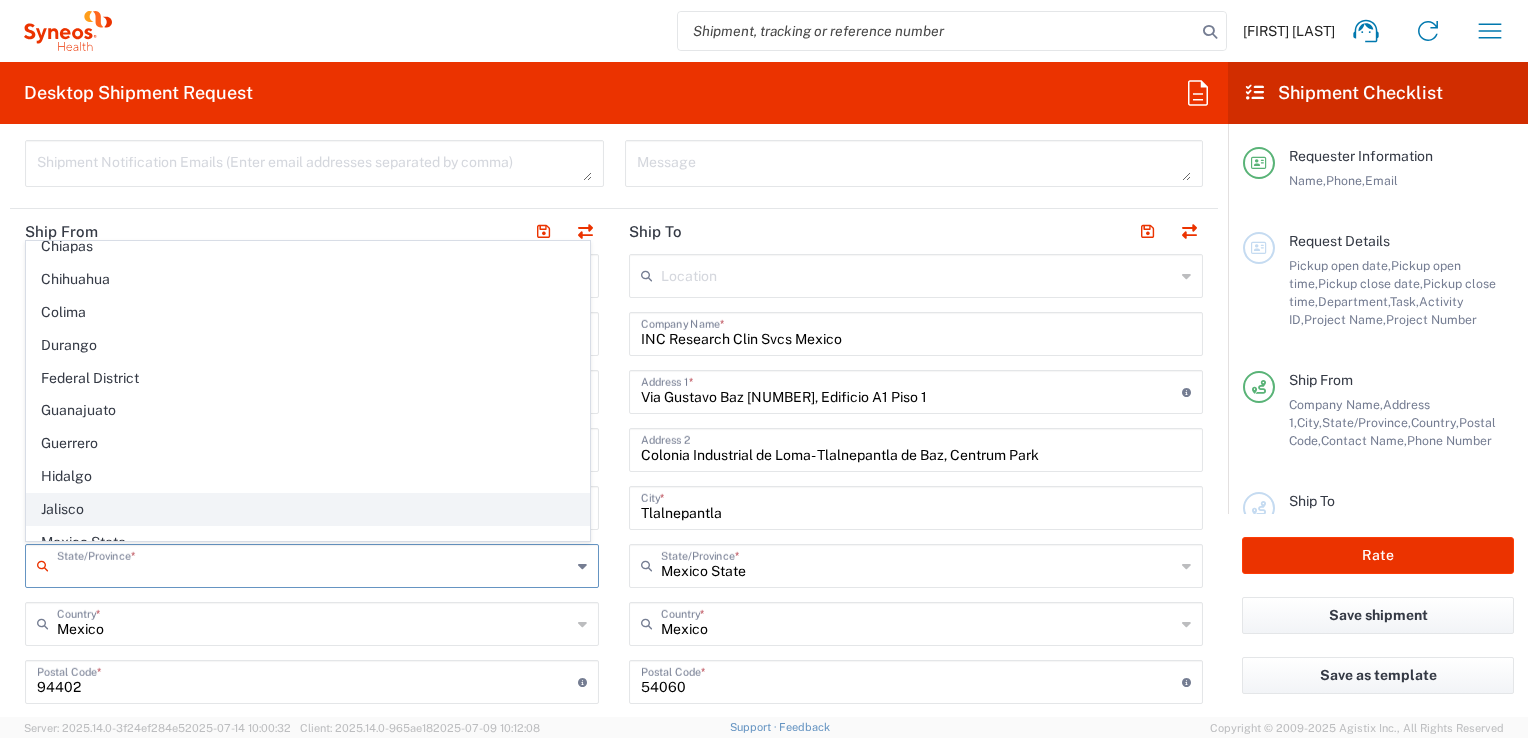 click on "Jalisco" 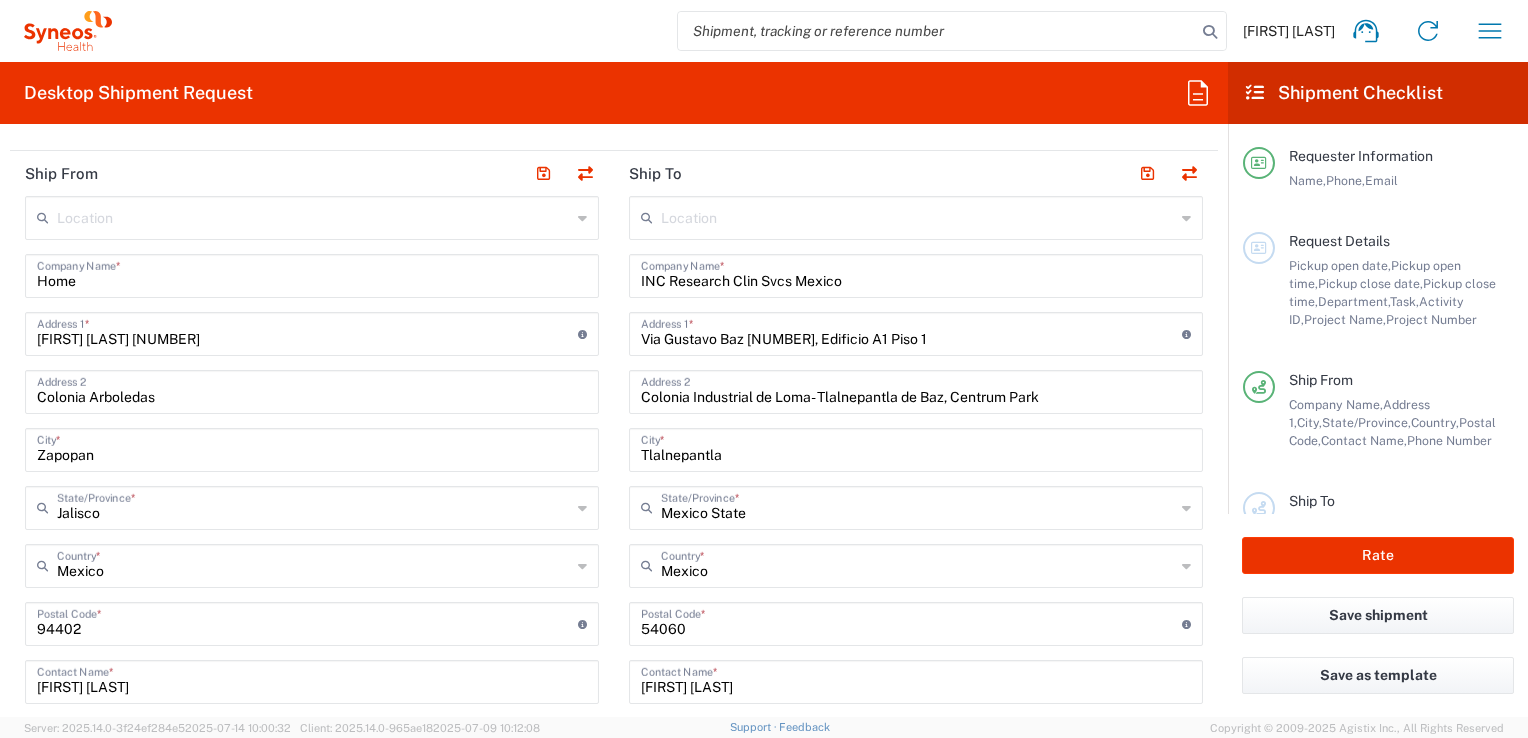 scroll, scrollTop: 776, scrollLeft: 0, axis: vertical 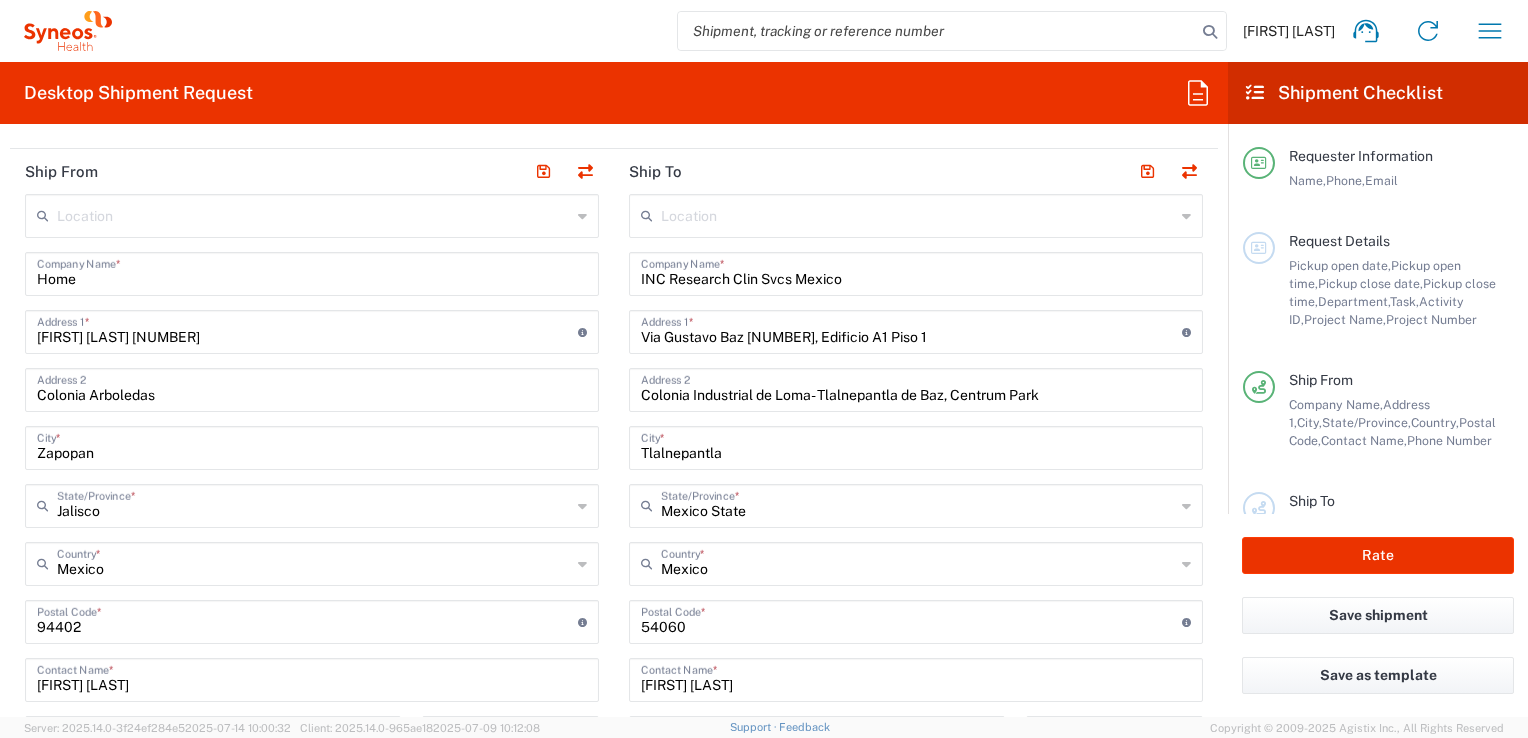 click at bounding box center [307, 620] 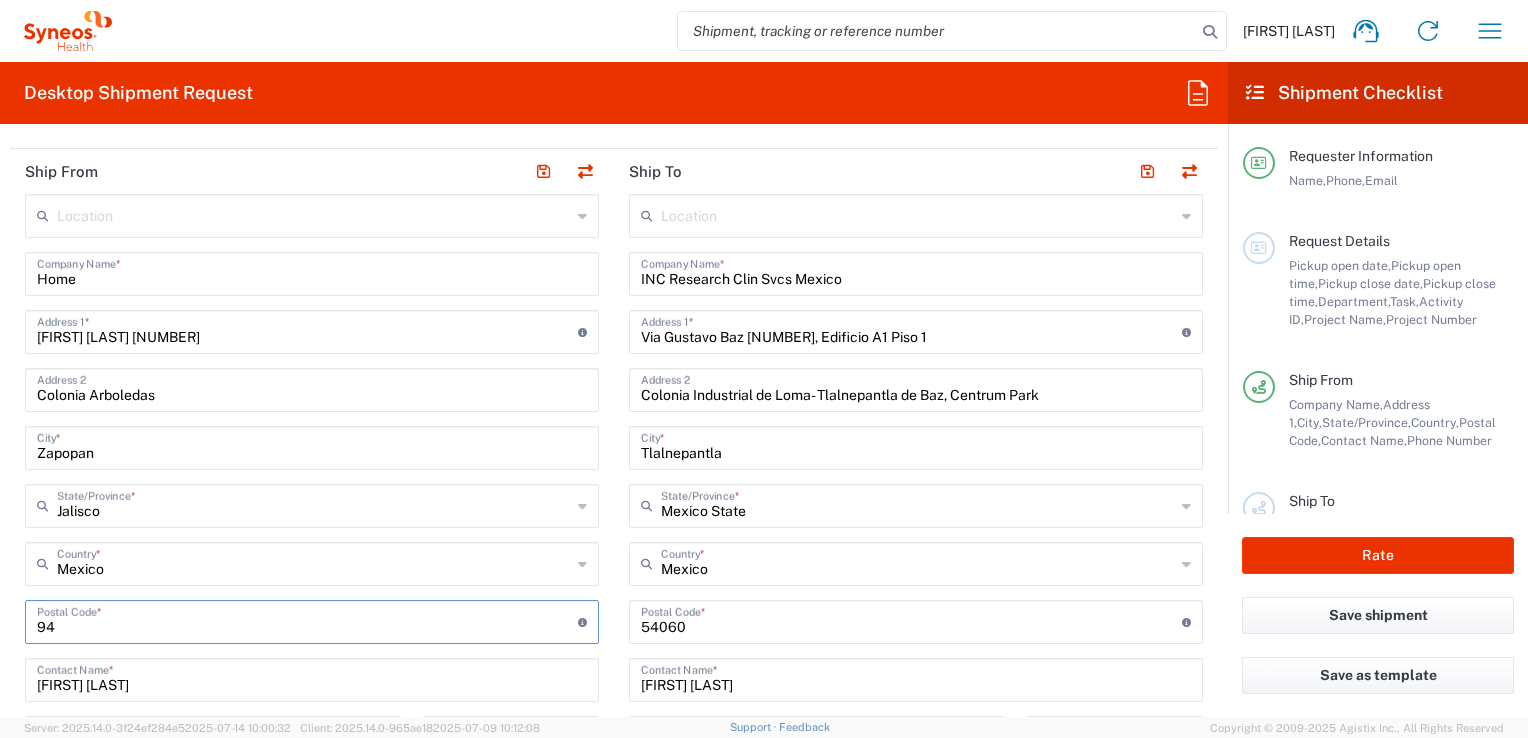 type on "9" 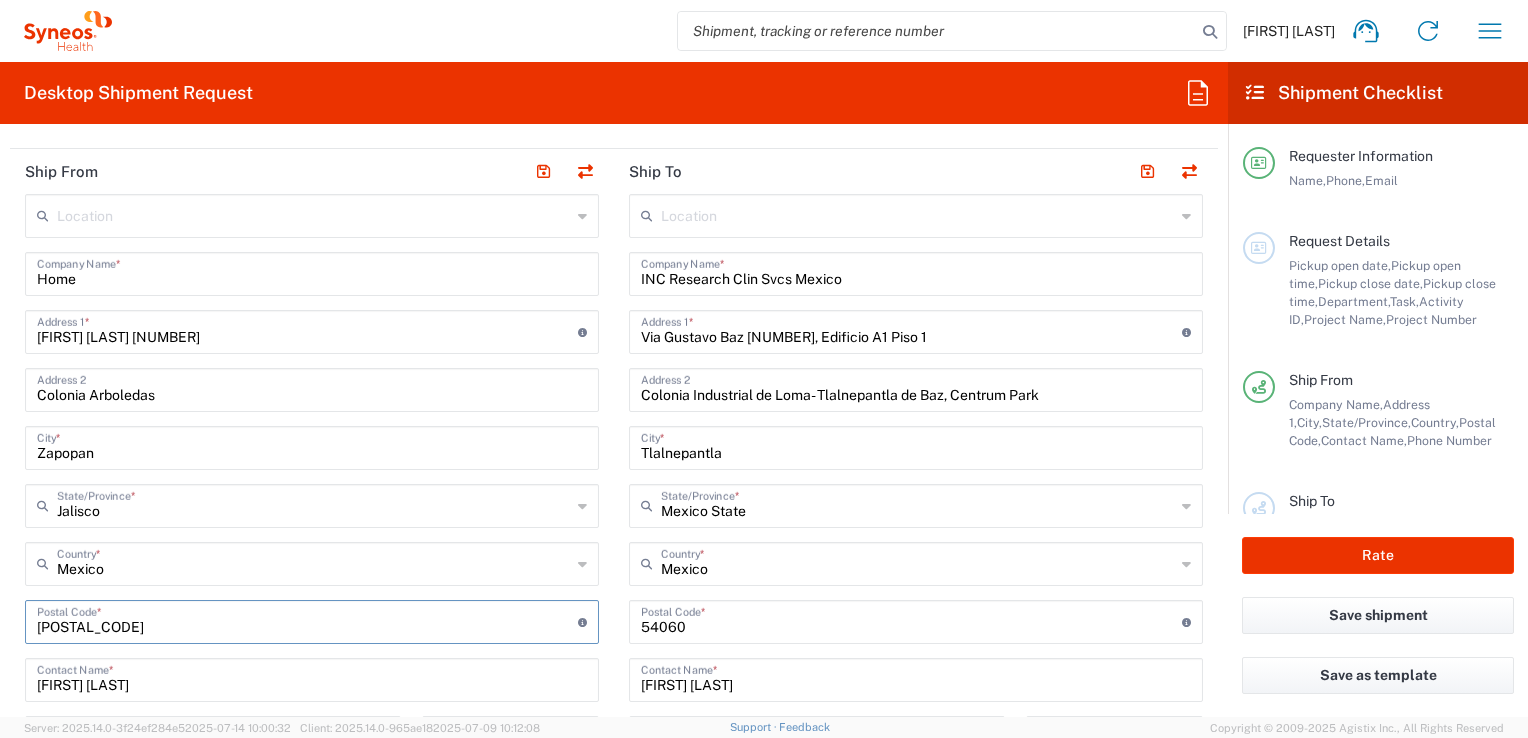 type on "45070" 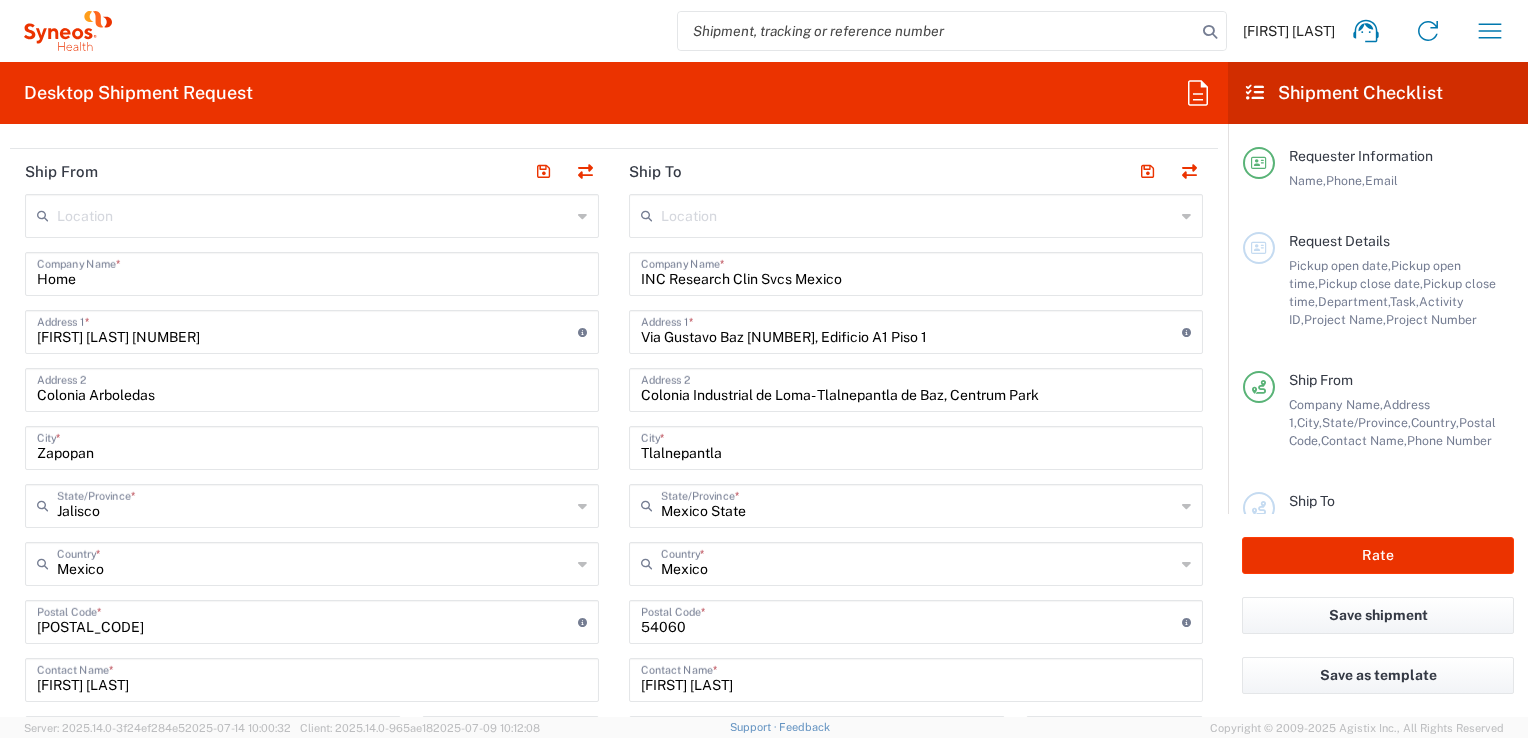 click on "Location  Addison Whitney LLC-Morrisvile NC US Barcelona-Syneos Health BioSector 2 LLC- New York US Boco Digital Media Caerus Marketing Group LLC-Morrisville NC US Chamberlain Communications LLC-New York US Chandler Chicco Agency, LLC-New York US Genico, LLC Gerbig Snell/Weisheimer Advert- Westerville OH Haas & Health Partner Public Relations GmbH Illingworth Research Group Ltd-Macclesfield UK Illingworth Rsrch Grp (France) Illingworth Rsrch Grp (Italy) Illingworth Rsrch Grp (Spain) Illingworth Rsrch Grp (USA) In Illingworth Rsrch Grp(Australi INC Research Clin Svcs Mexico inVentiv Health Philippines, Inc. IRG - Morrisville Warehouse IVH IPS Pvt Ltd- India IVH Mexico SA de CV NAVICOR GROUP, LLC- New York US PALIO + IGNITE, LLC- Westerville OH US Pharmaceutical Institute LLC- Morrisville NC US PT Syneos Health Indonesia Rx dataScience Inc-Morrisville NC US RxDataScience India Private Lt Syneos Health (Beijing) Inc.Lt Syneos Health (Shanghai) Inc. Ltd. Syneos Health (Thailand) Limit Syneos Health Argentina SA" 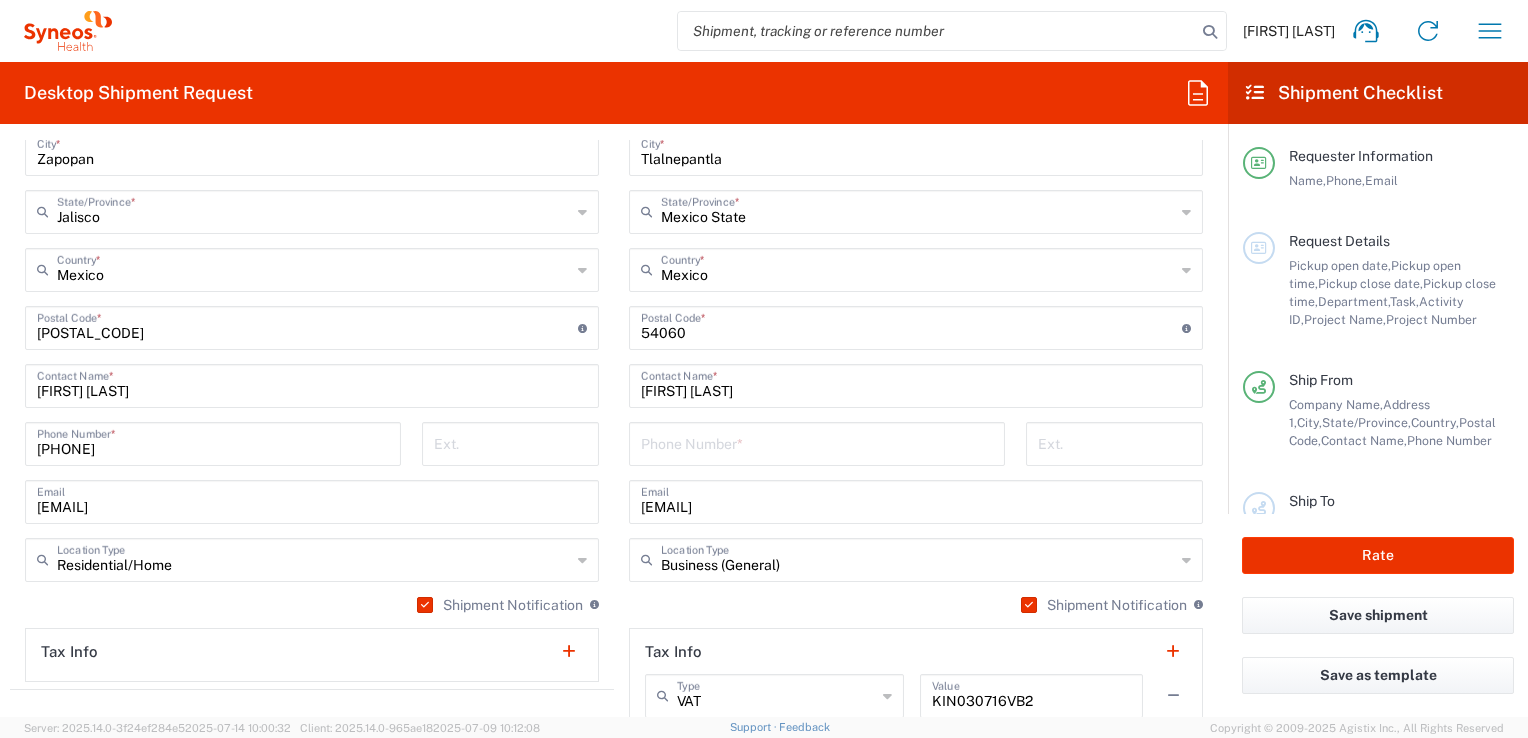 scroll, scrollTop: 1071, scrollLeft: 0, axis: vertical 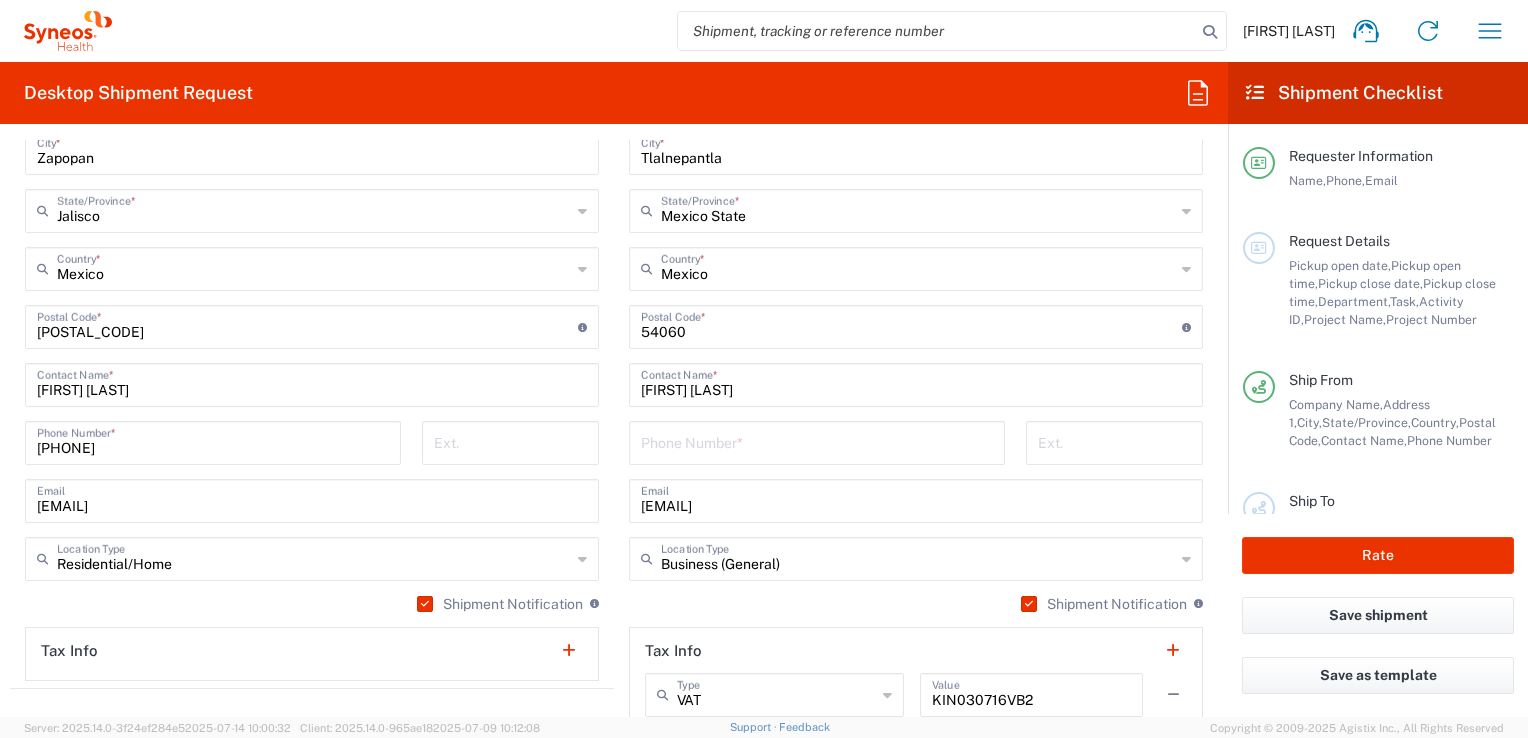 click at bounding box center (817, 441) 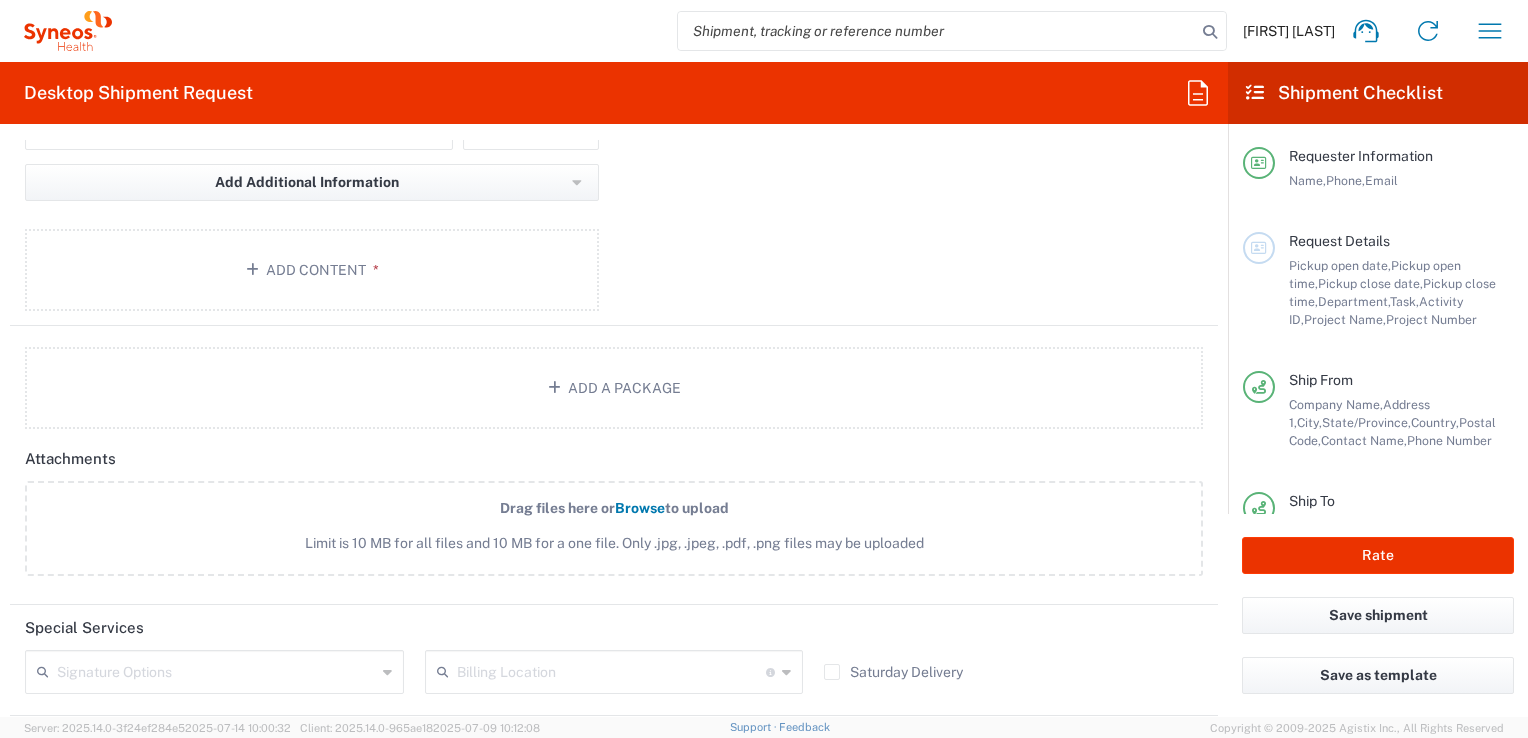 scroll, scrollTop: 2096, scrollLeft: 0, axis: vertical 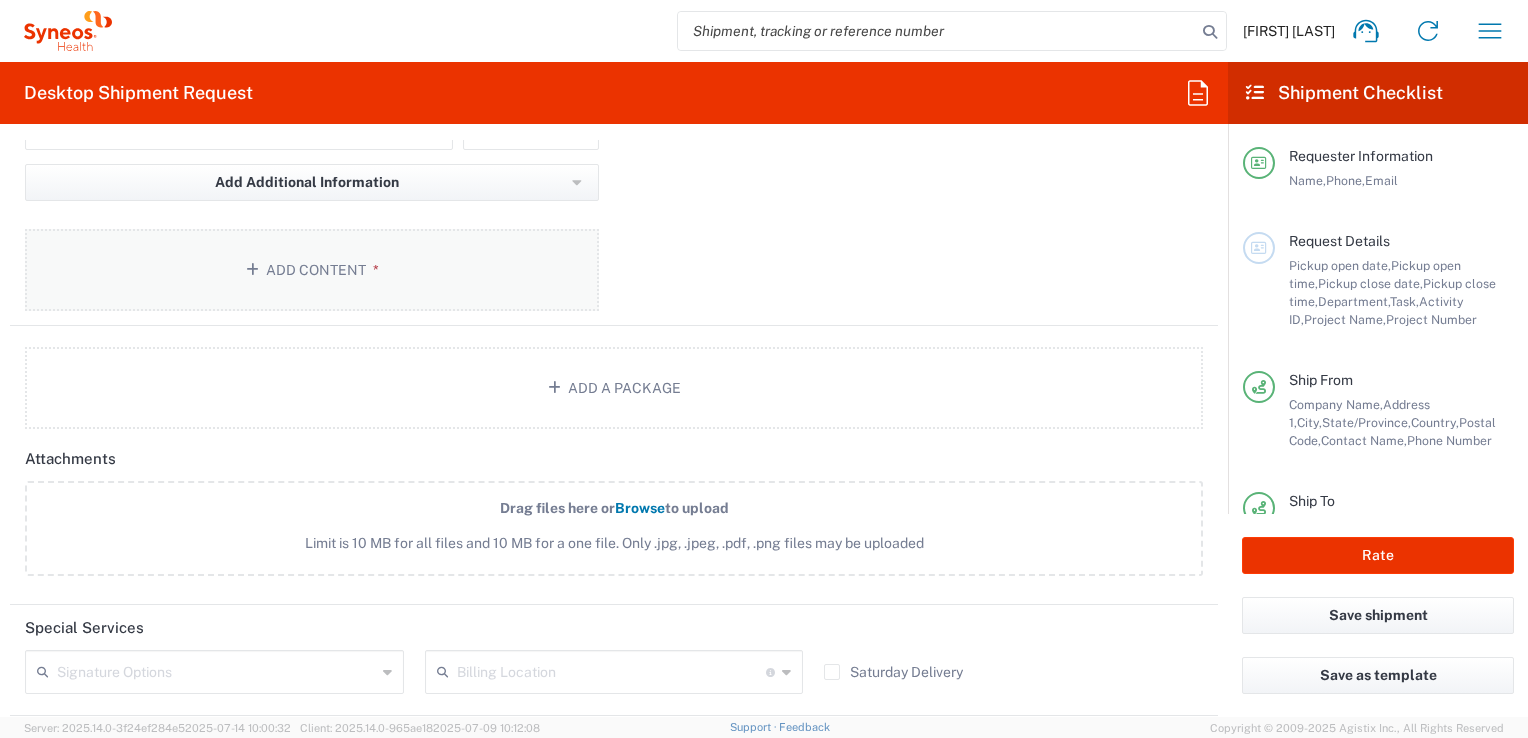 type on "5565990091" 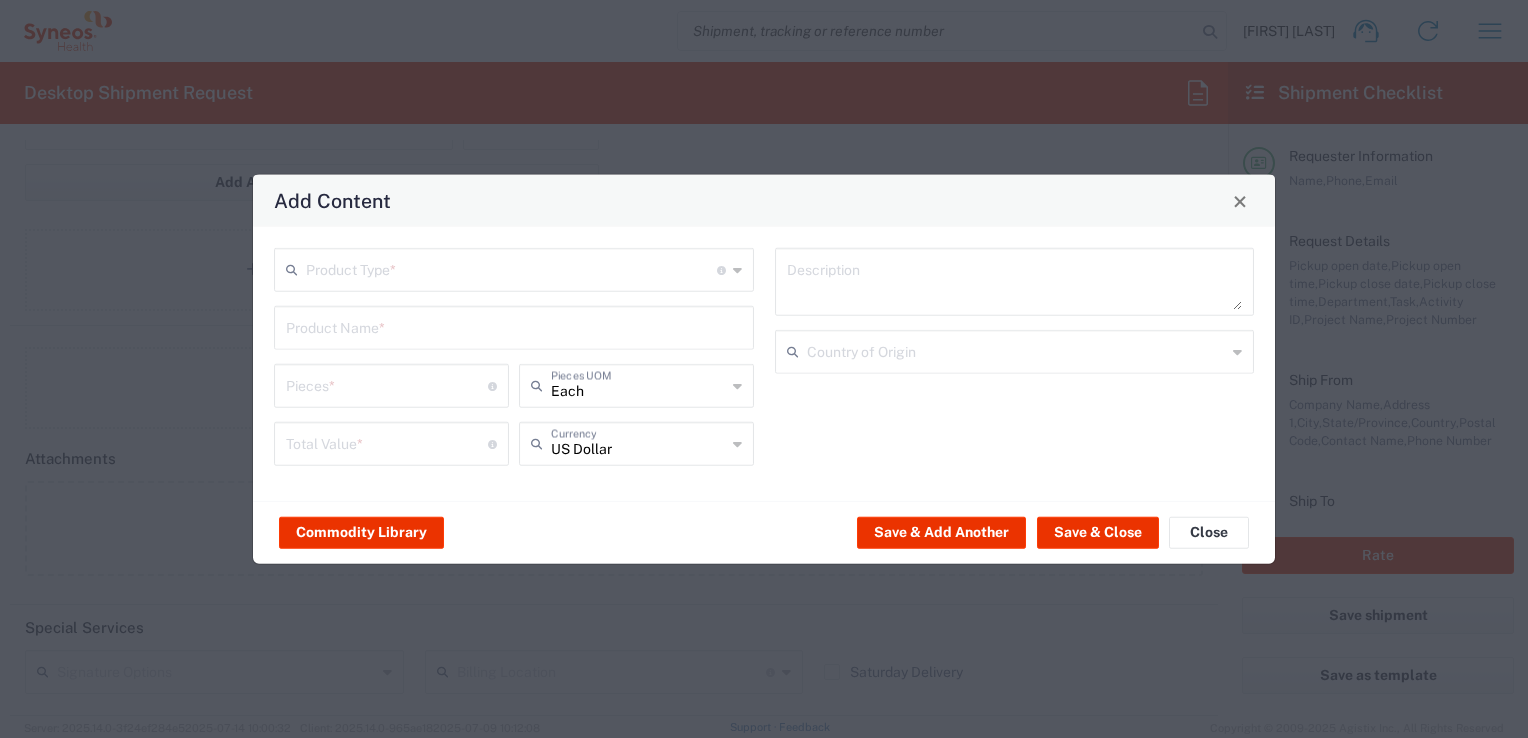 click at bounding box center [511, 268] 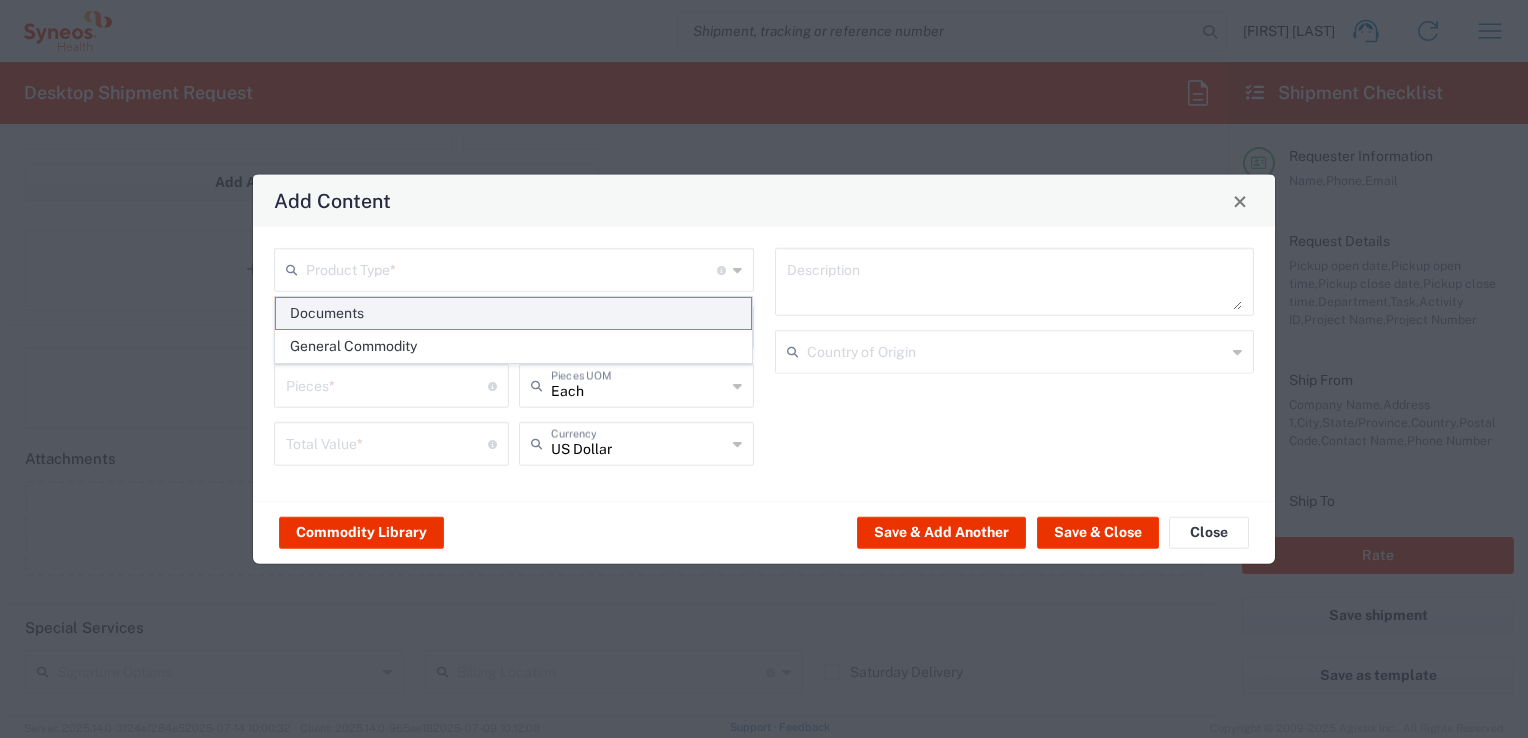click on "Documents" 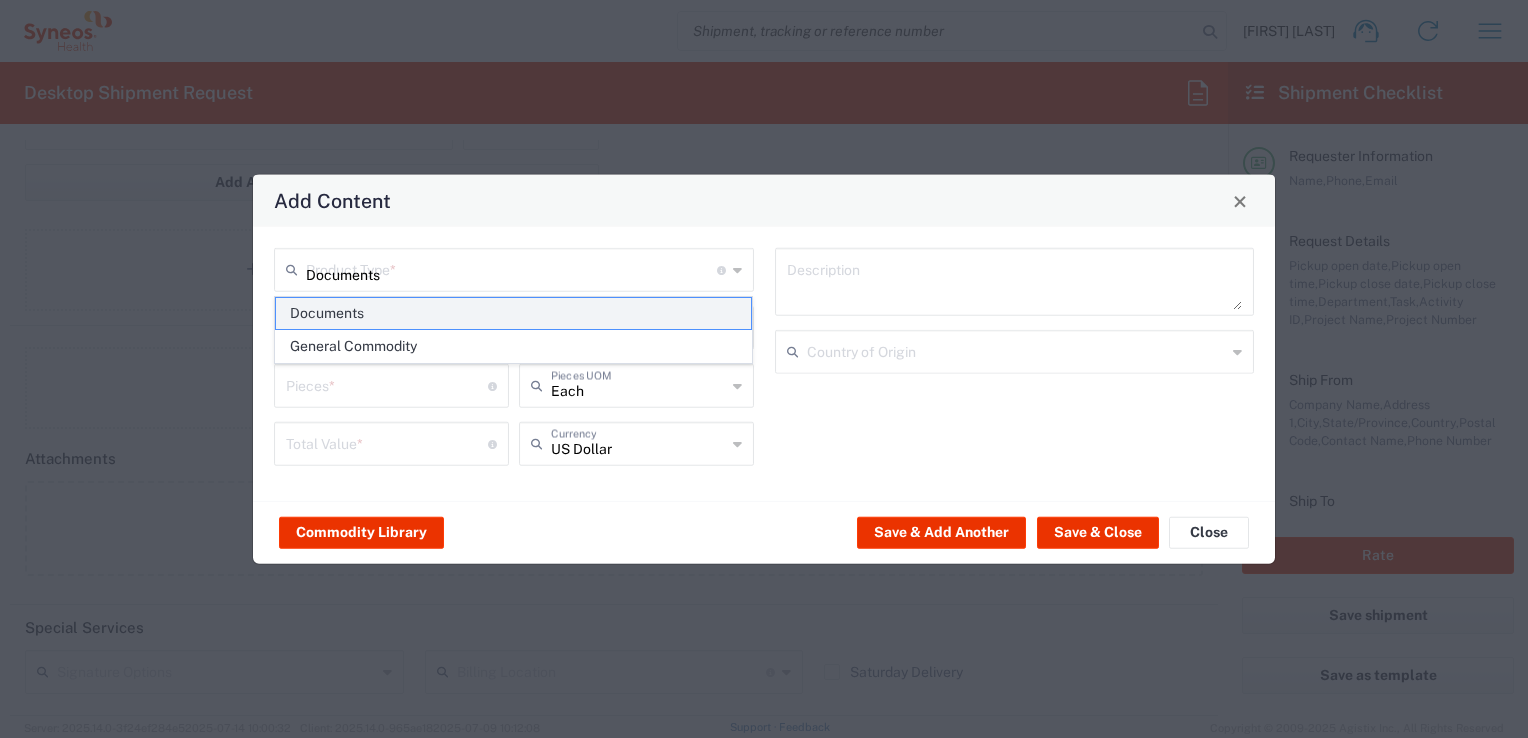type on "1" 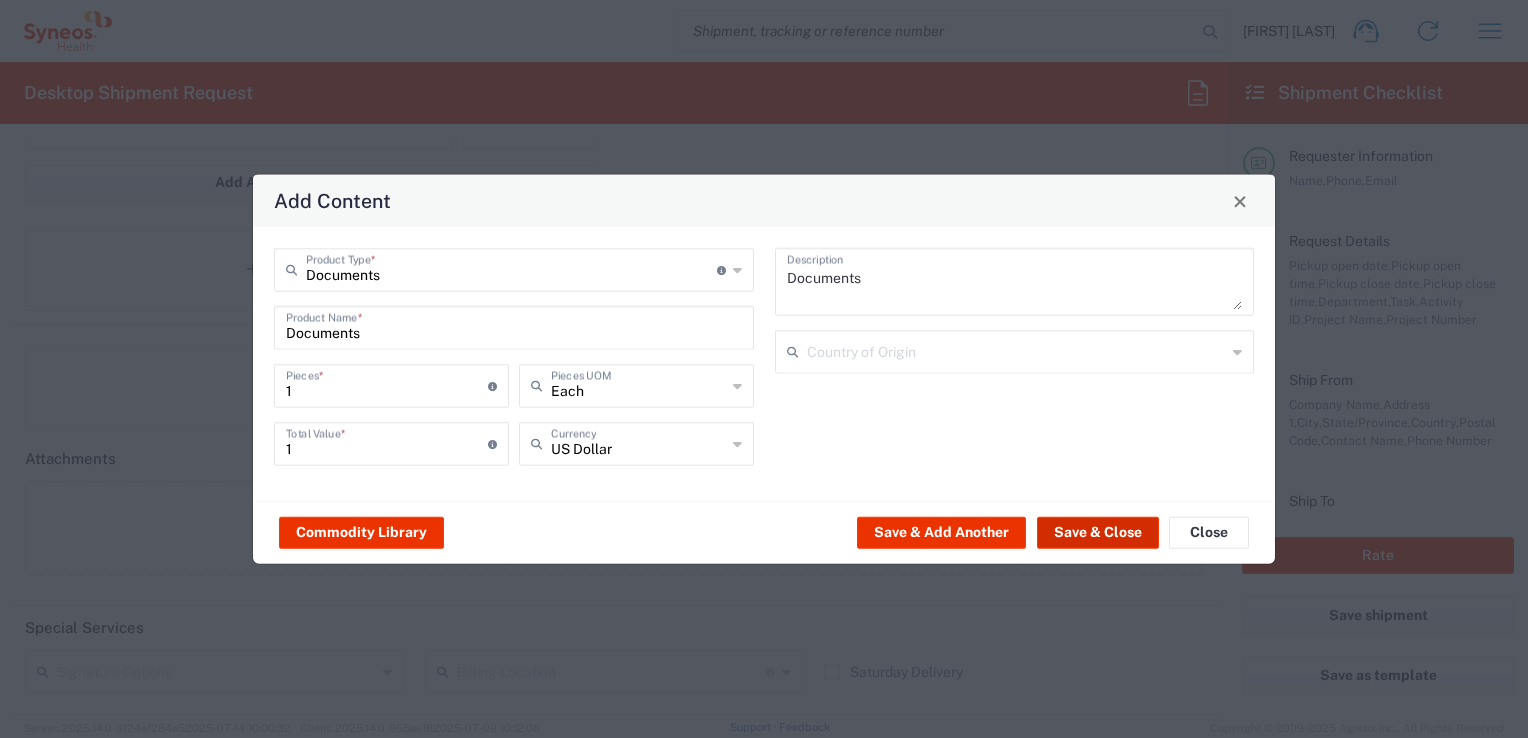 click on "Save & Close" 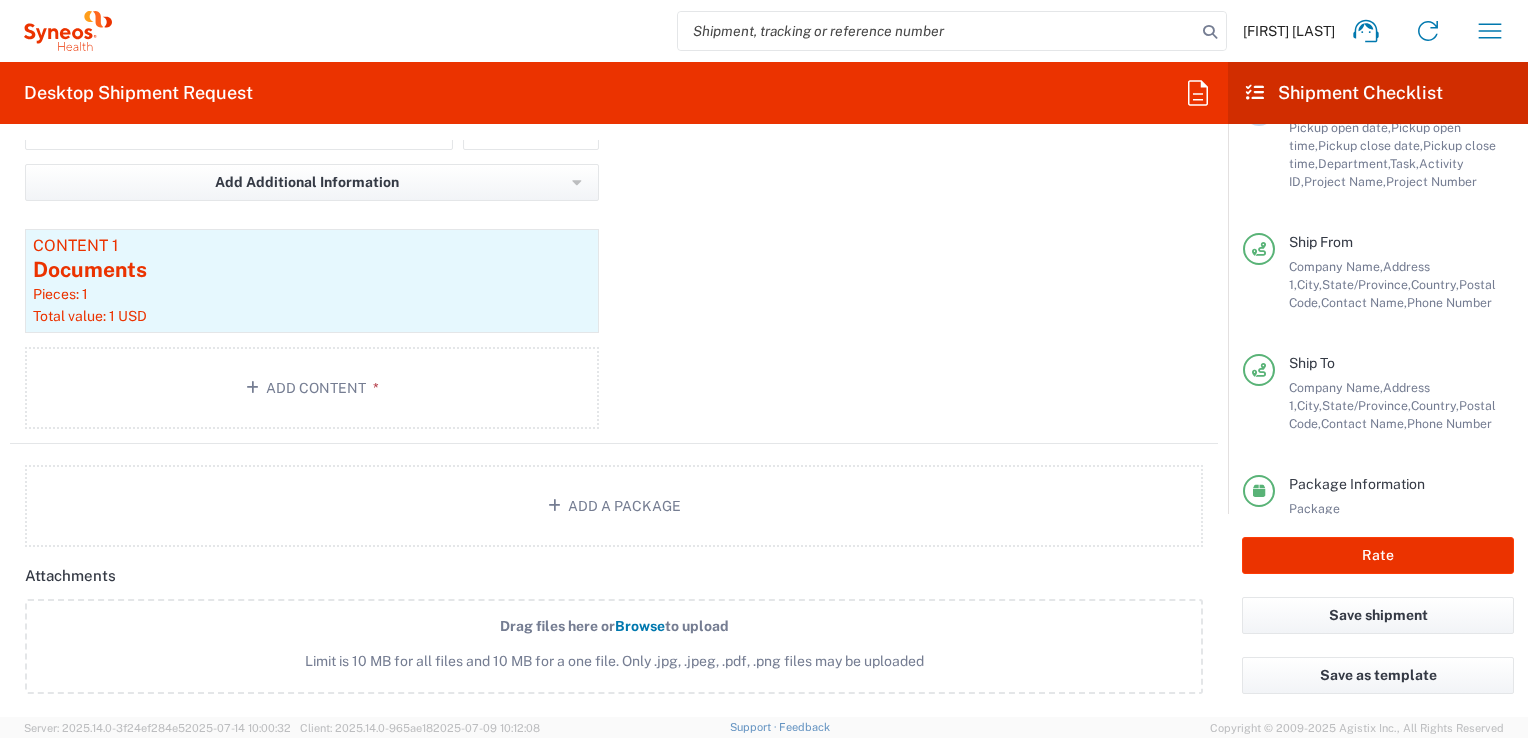 scroll, scrollTop: 254, scrollLeft: 0, axis: vertical 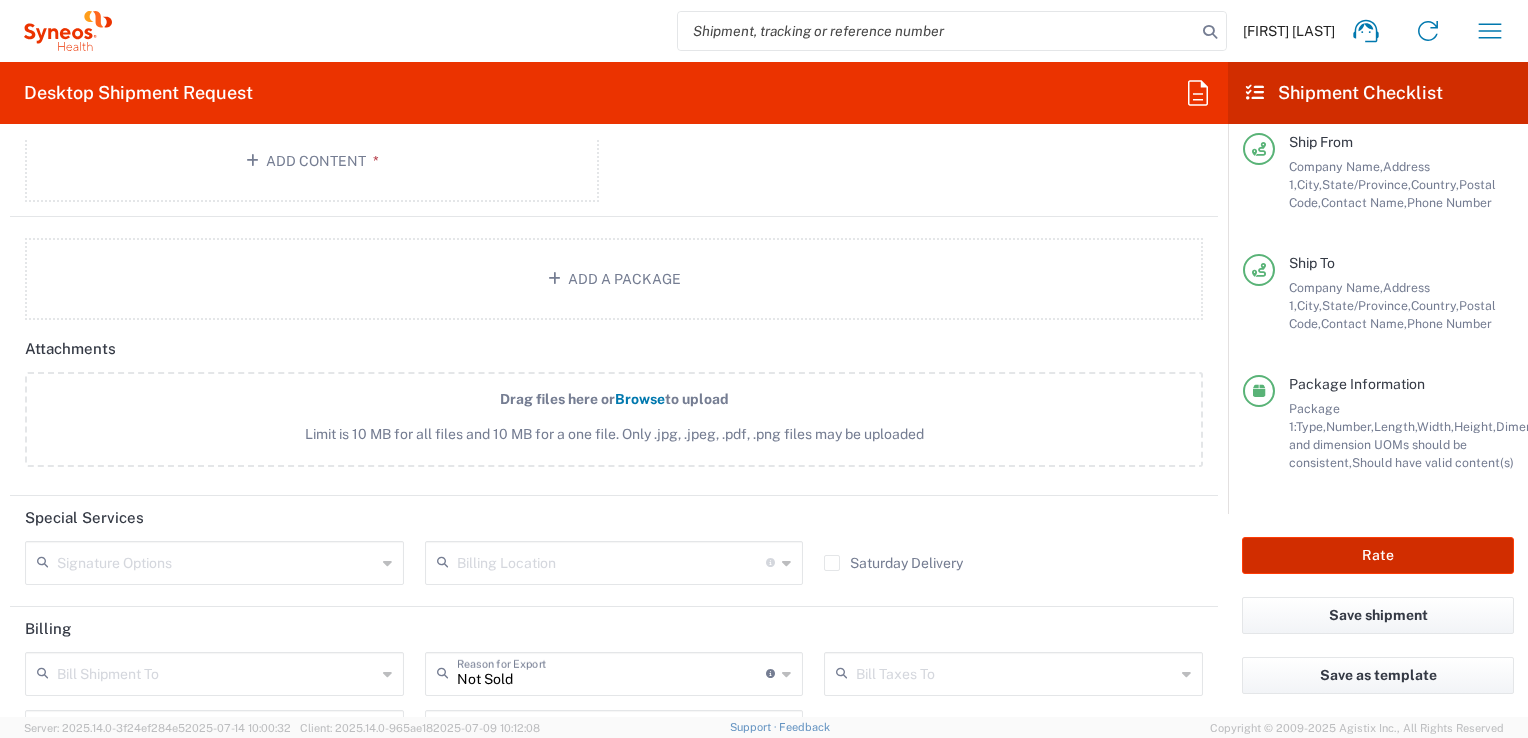 click on "Rate" 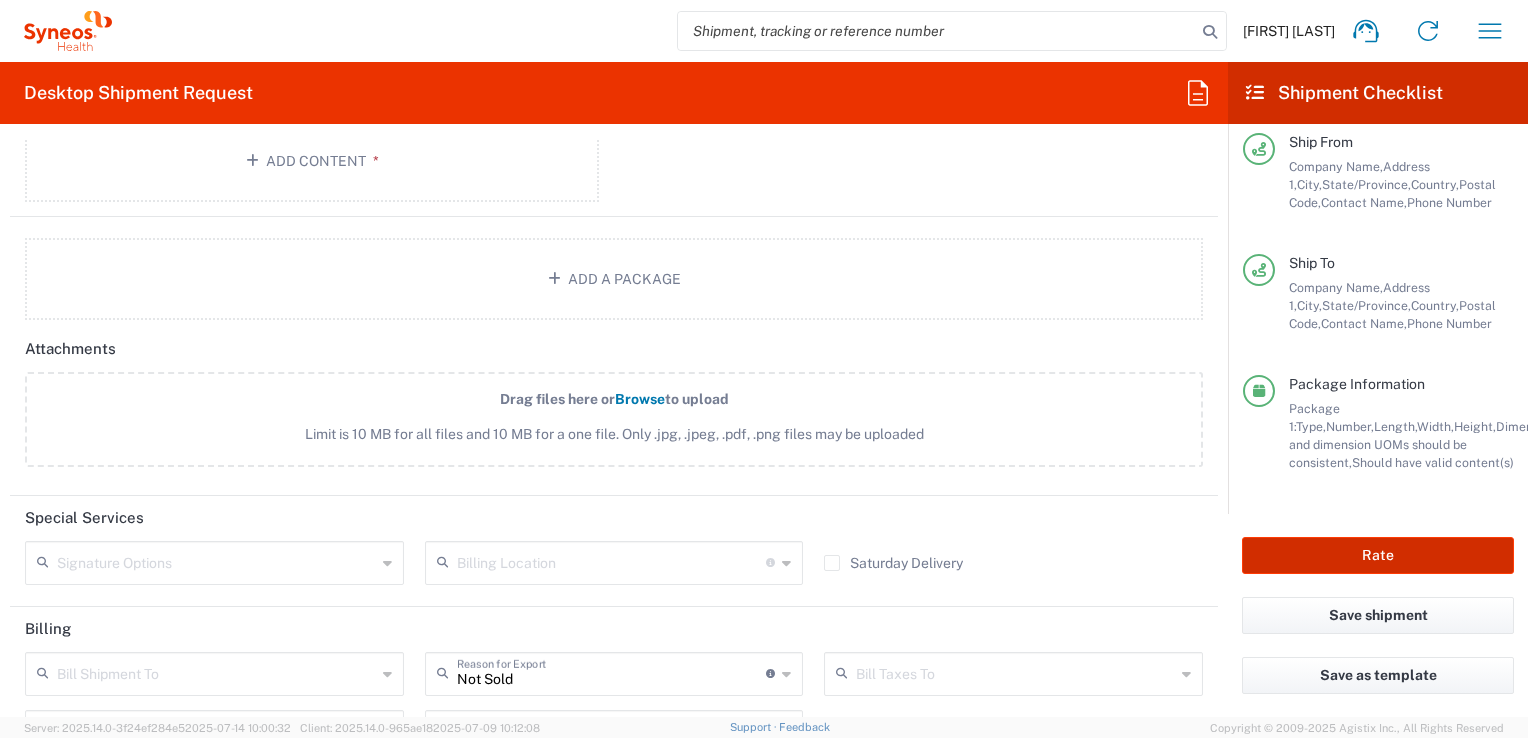 type on "3233 DEPARTMENTAL EXPENSE" 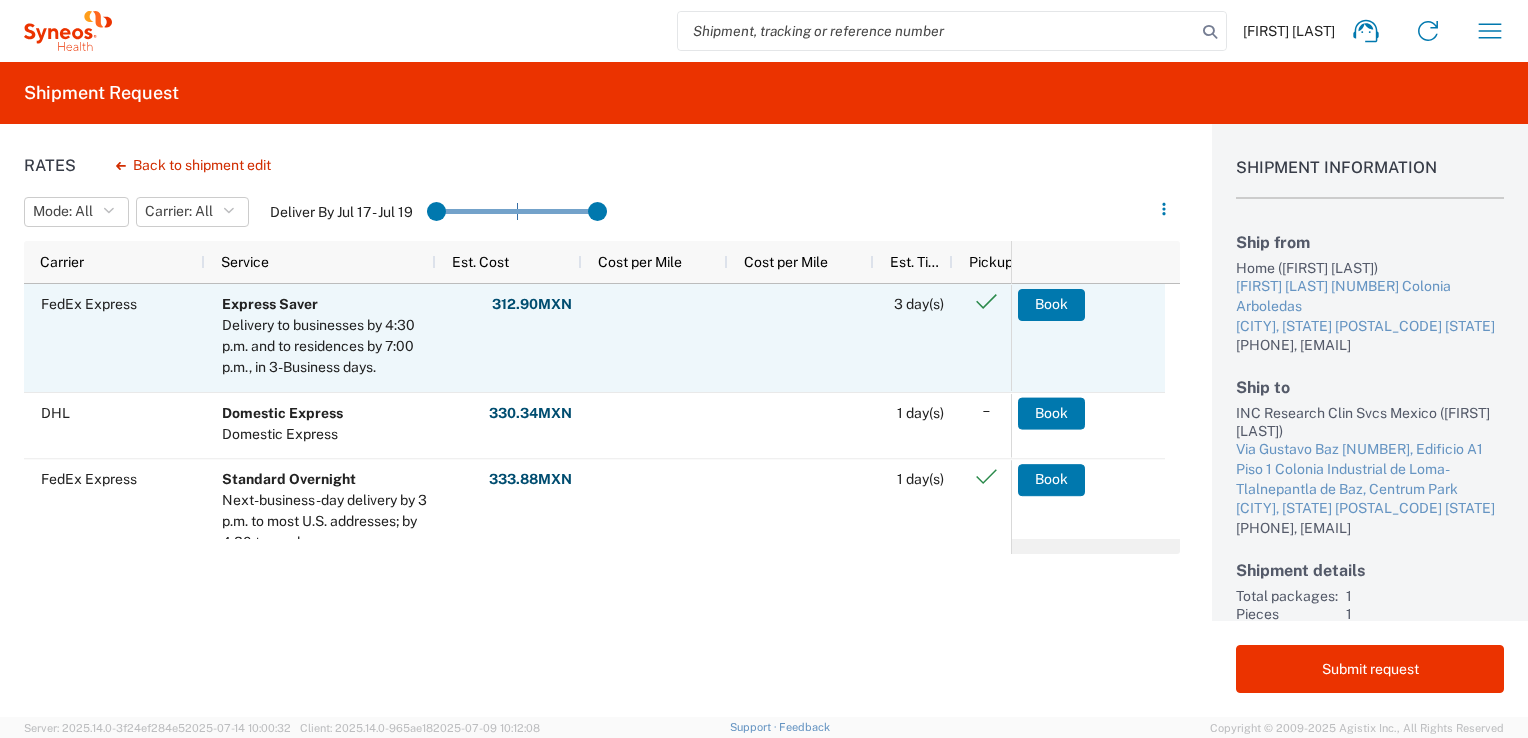 scroll, scrollTop: 16, scrollLeft: 0, axis: vertical 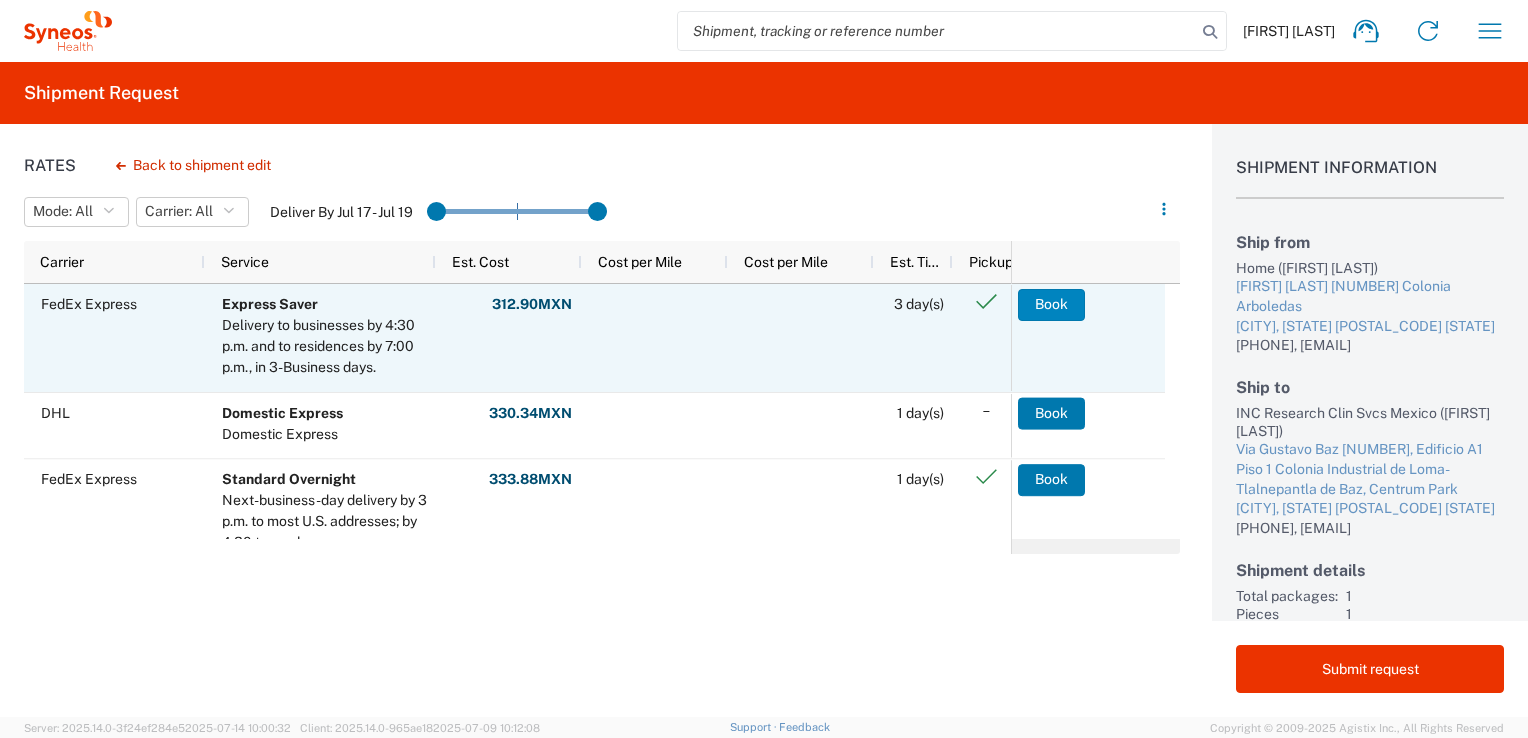 click on "Book" 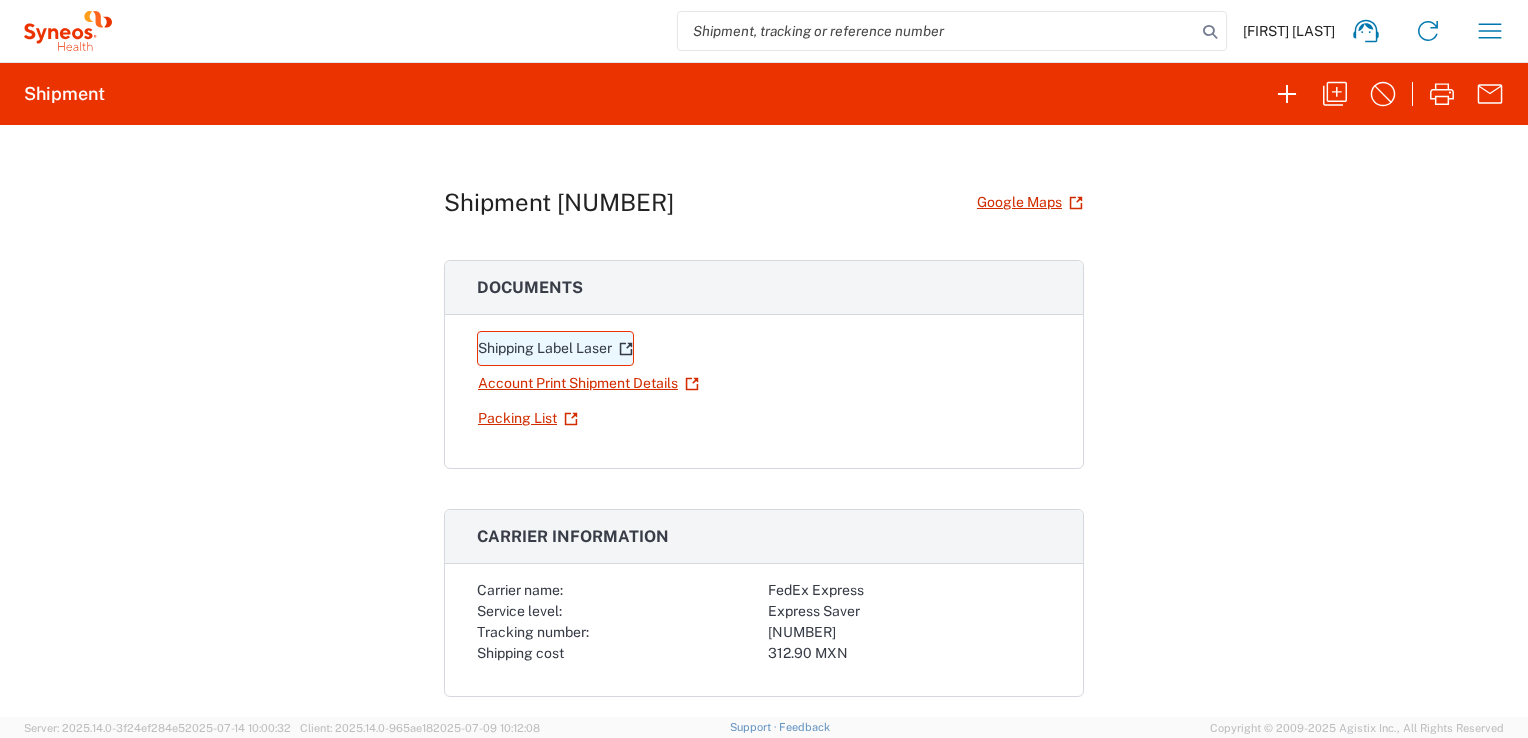 click on "Shipping Label Laser" 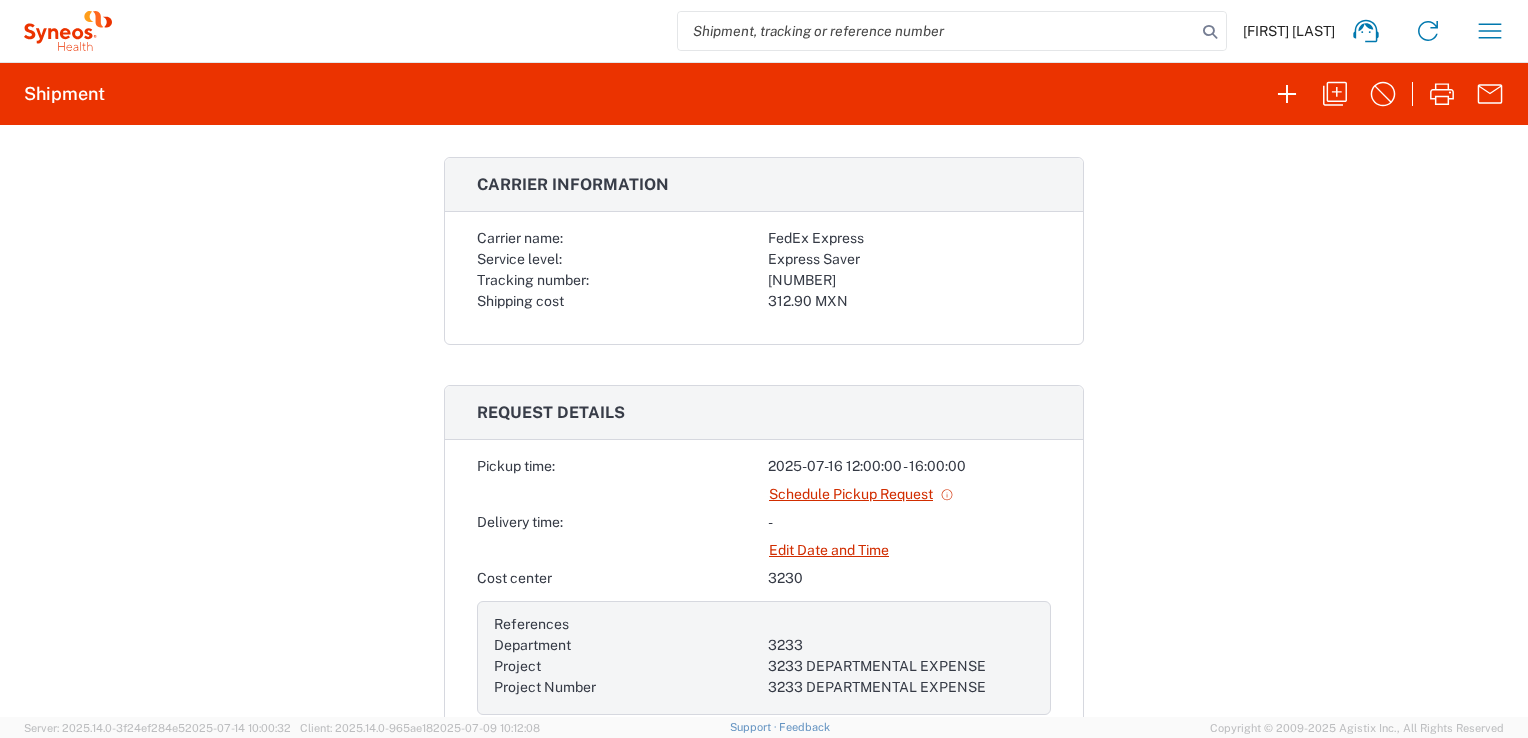 scroll, scrollTop: 351, scrollLeft: 0, axis: vertical 